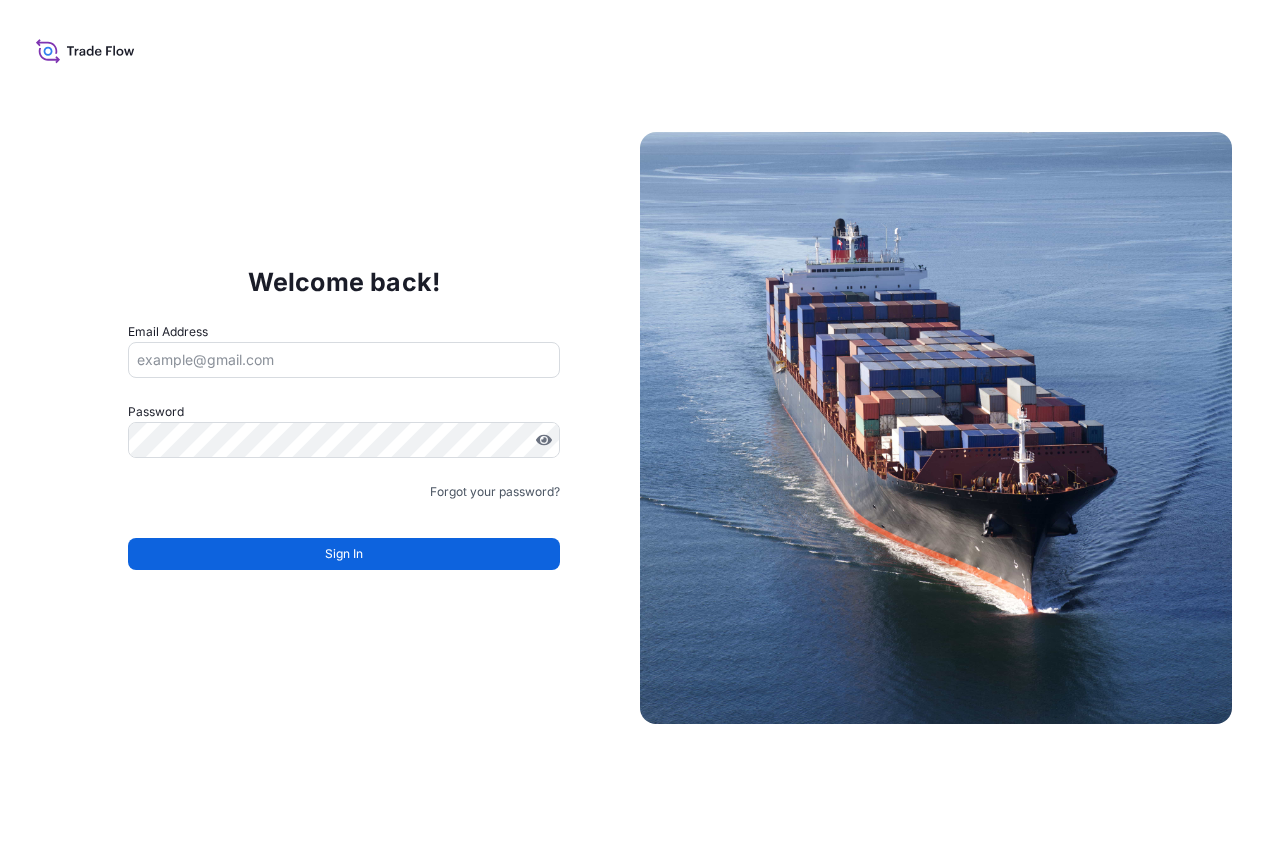 scroll, scrollTop: 0, scrollLeft: 0, axis: both 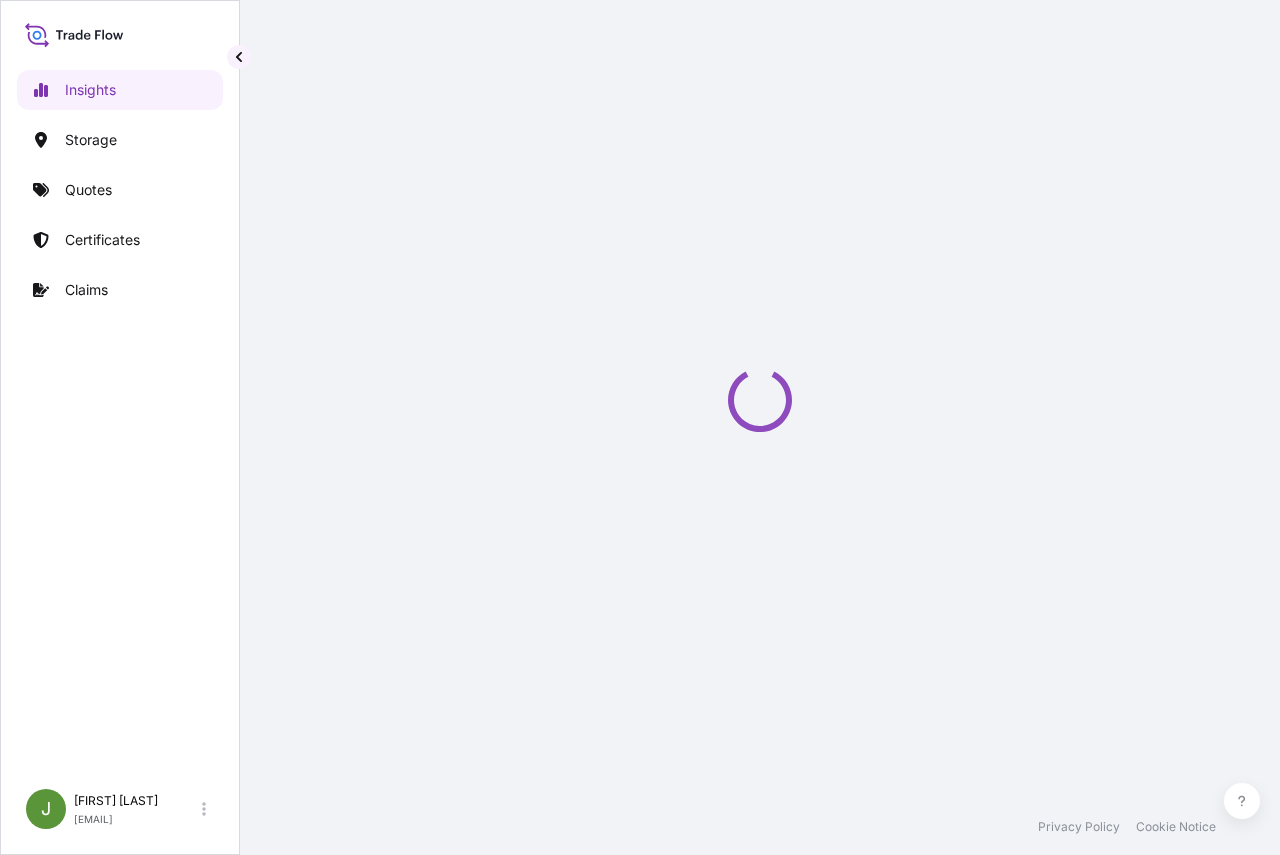 select on "2025" 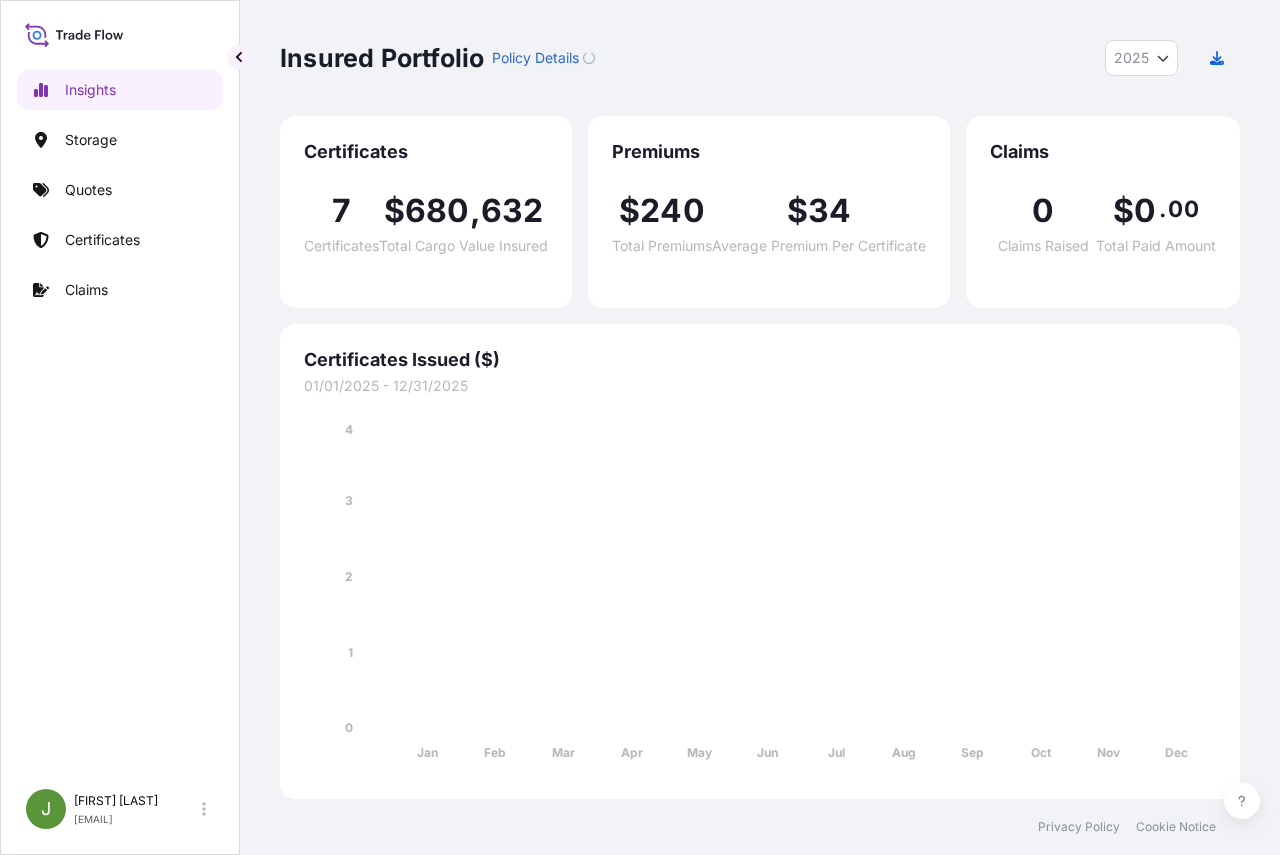 scroll, scrollTop: 0, scrollLeft: 0, axis: both 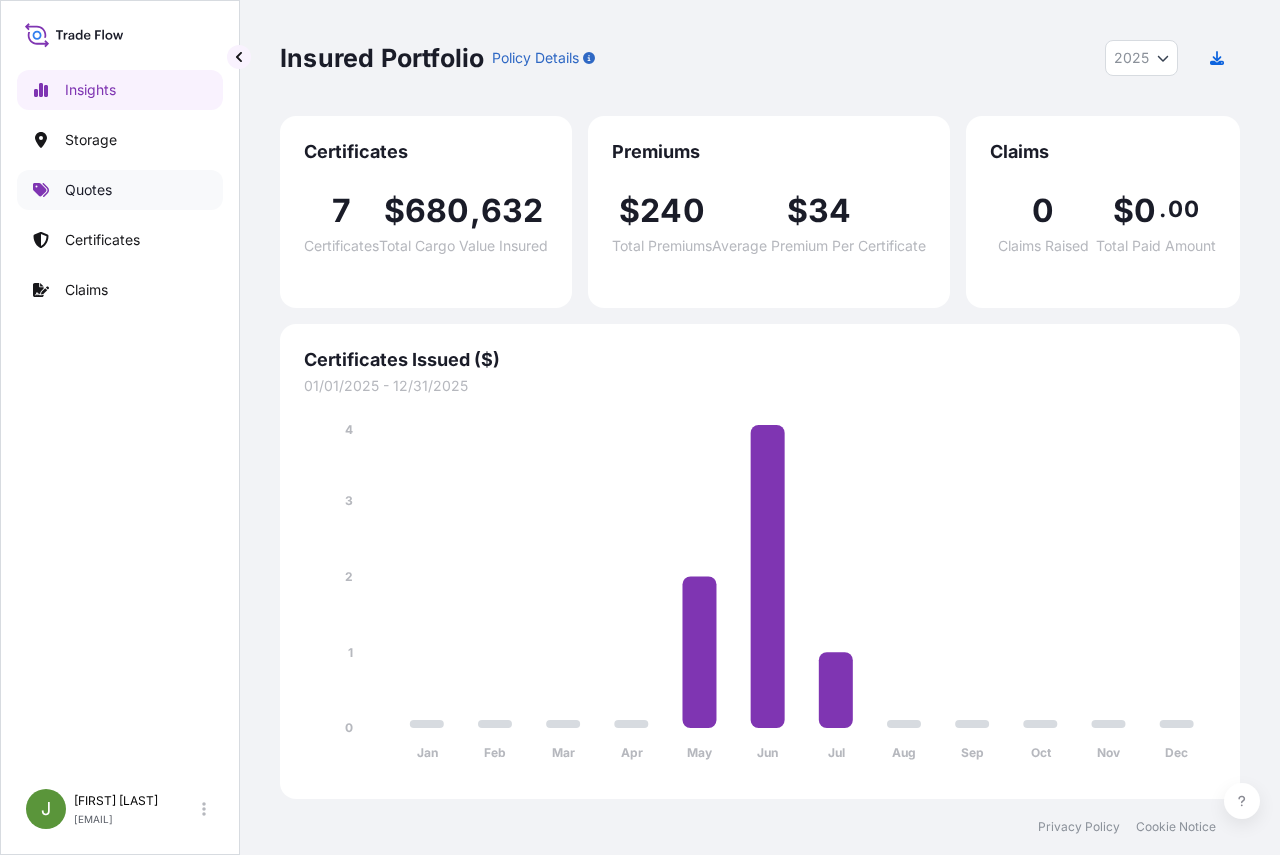 click on "Quotes" at bounding box center [88, 190] 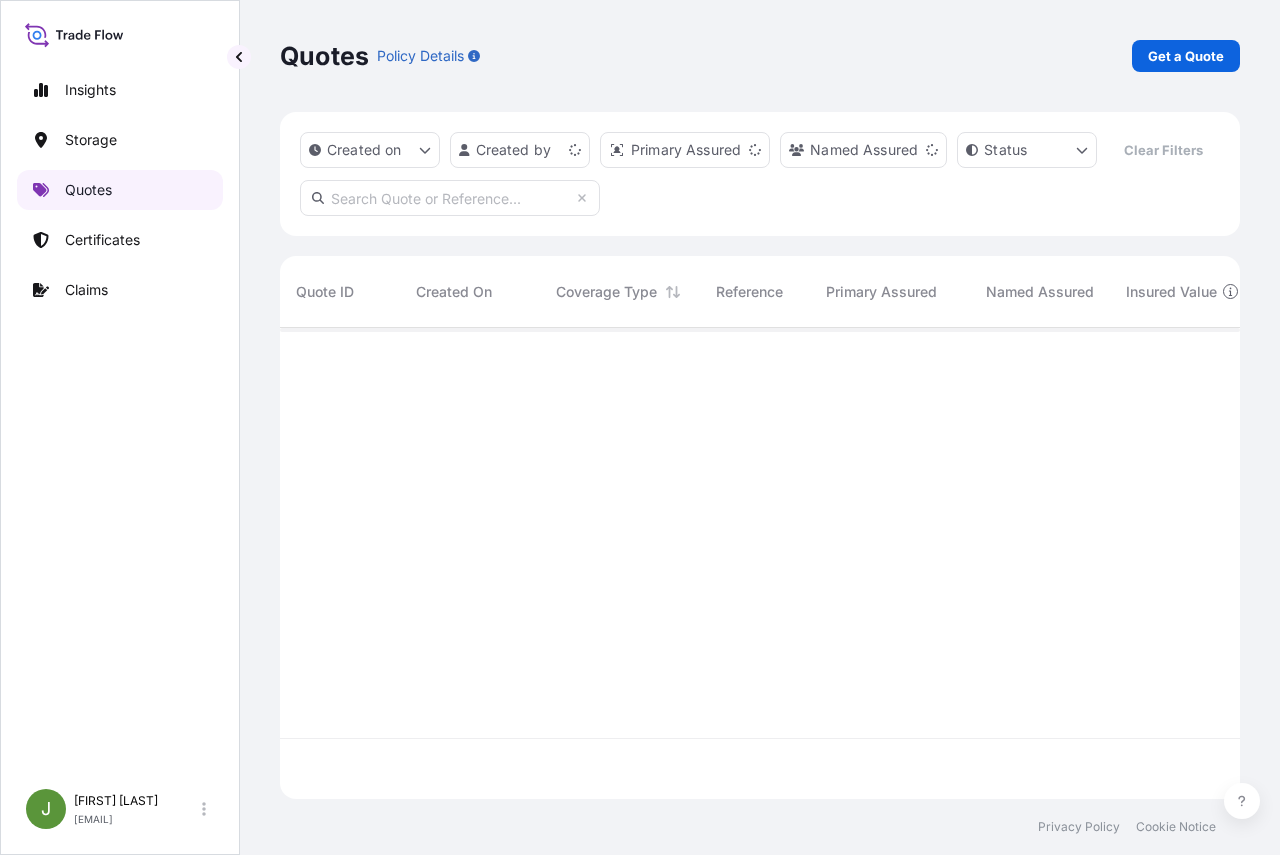 scroll, scrollTop: 16, scrollLeft: 16, axis: both 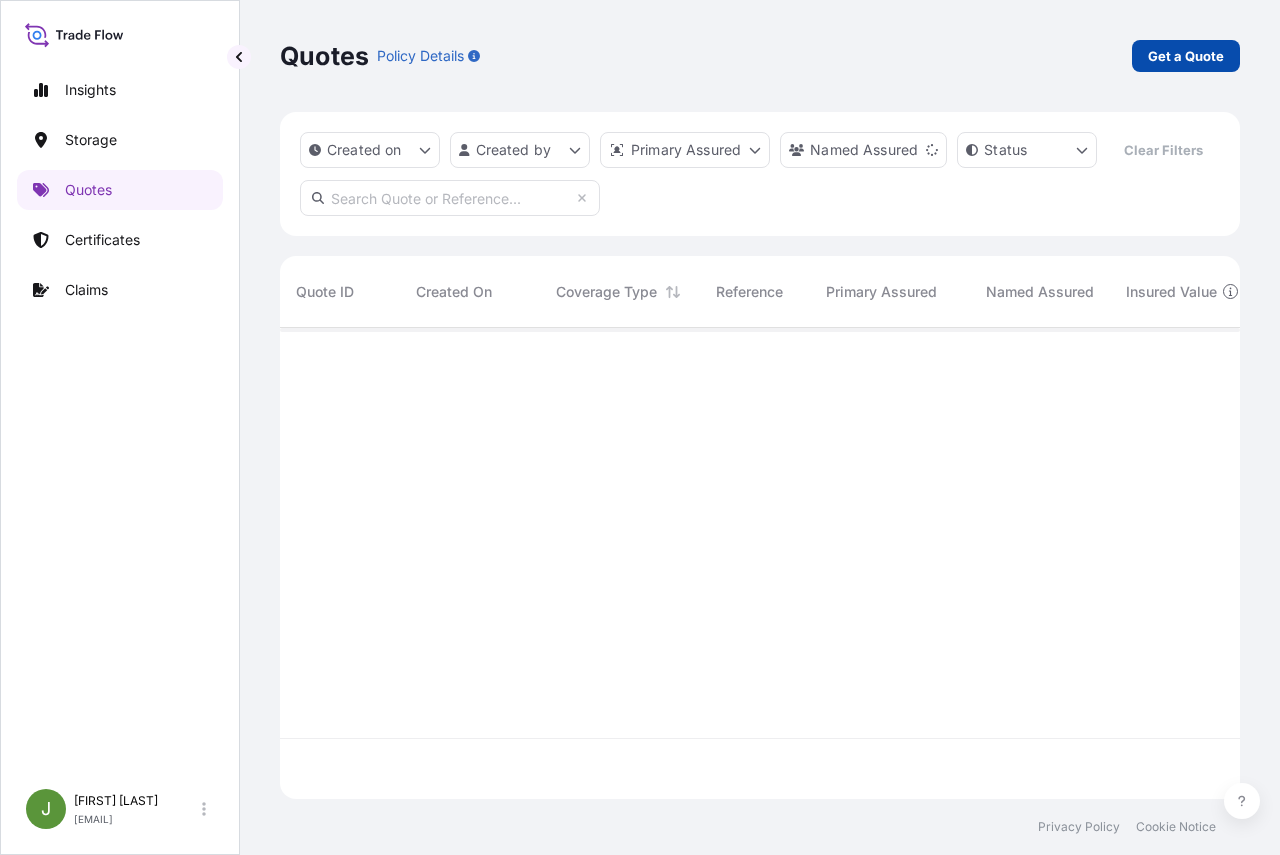 click on "Get a Quote" at bounding box center [1186, 56] 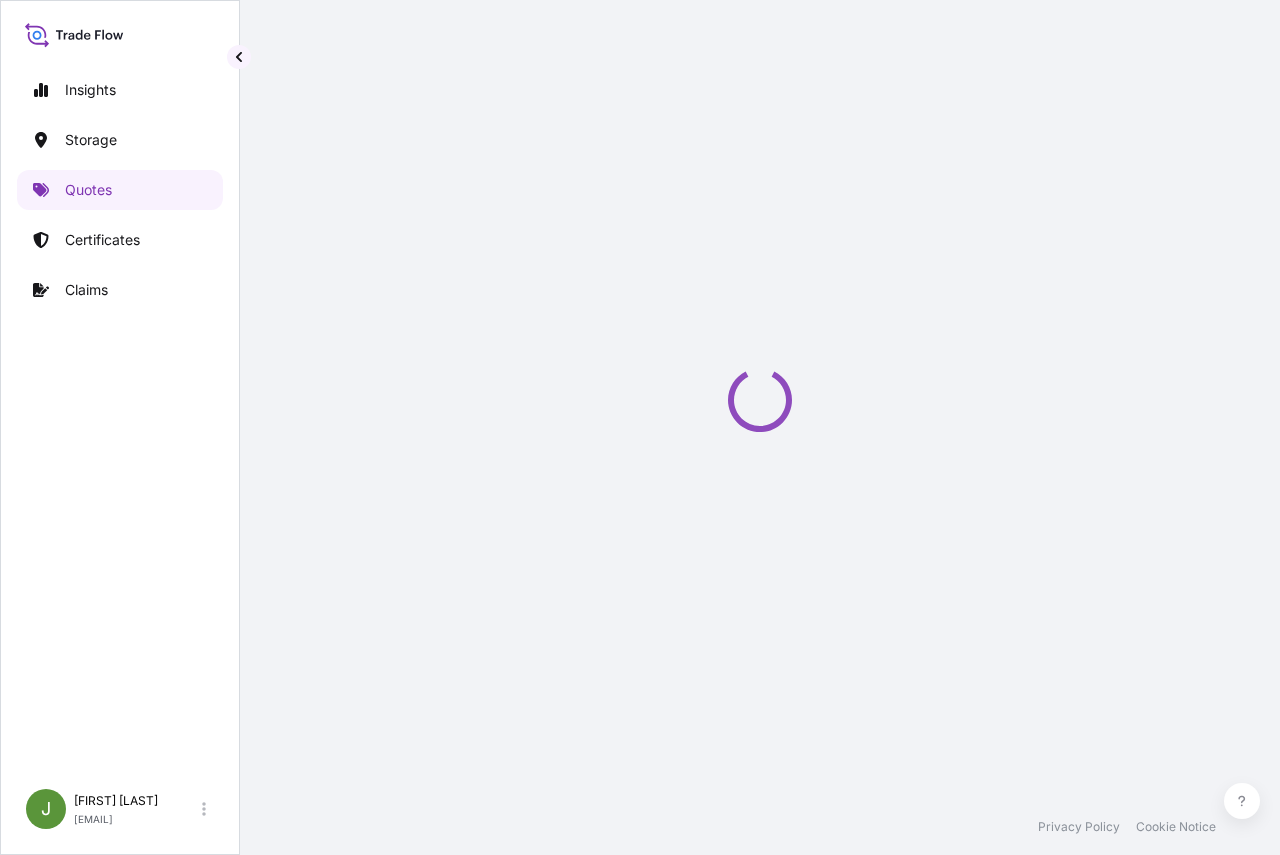 select on "Water" 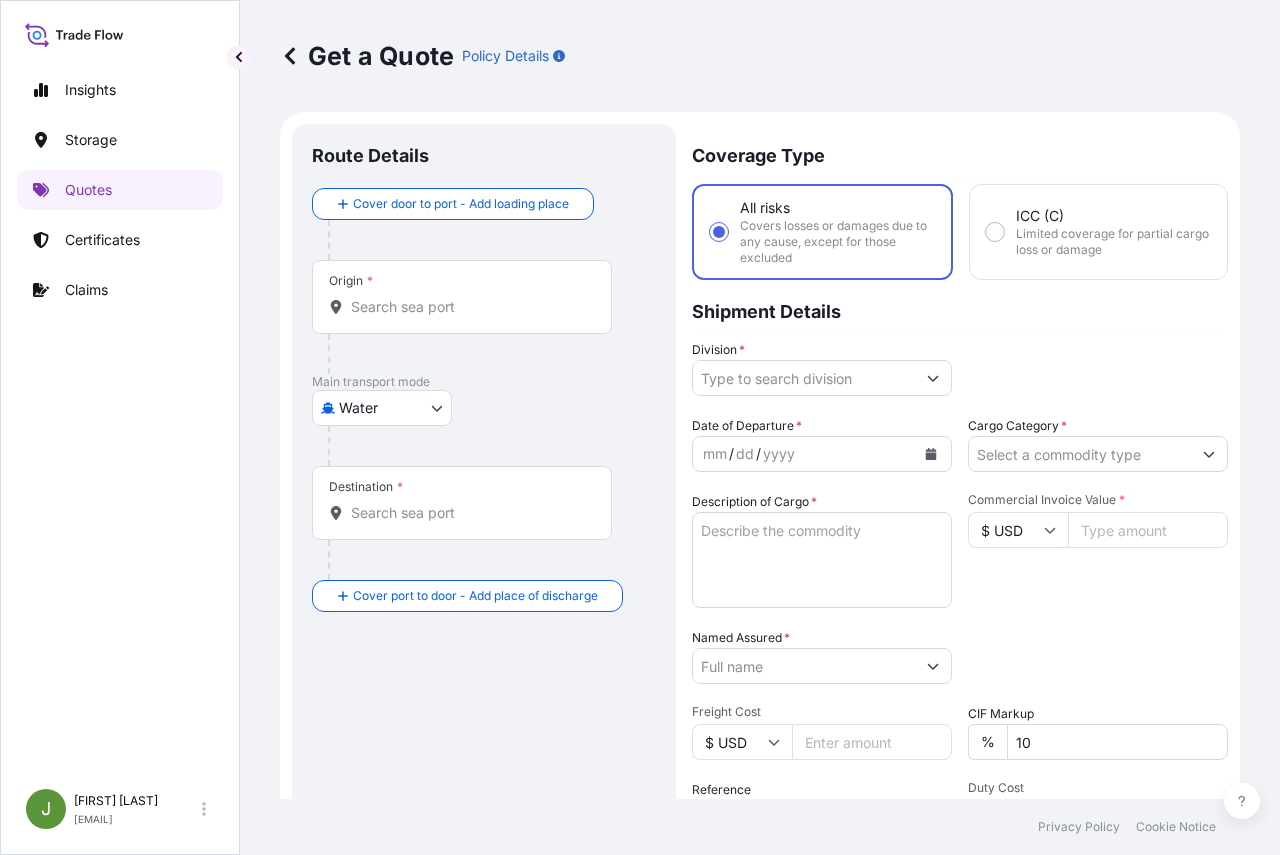 scroll, scrollTop: 32, scrollLeft: 0, axis: vertical 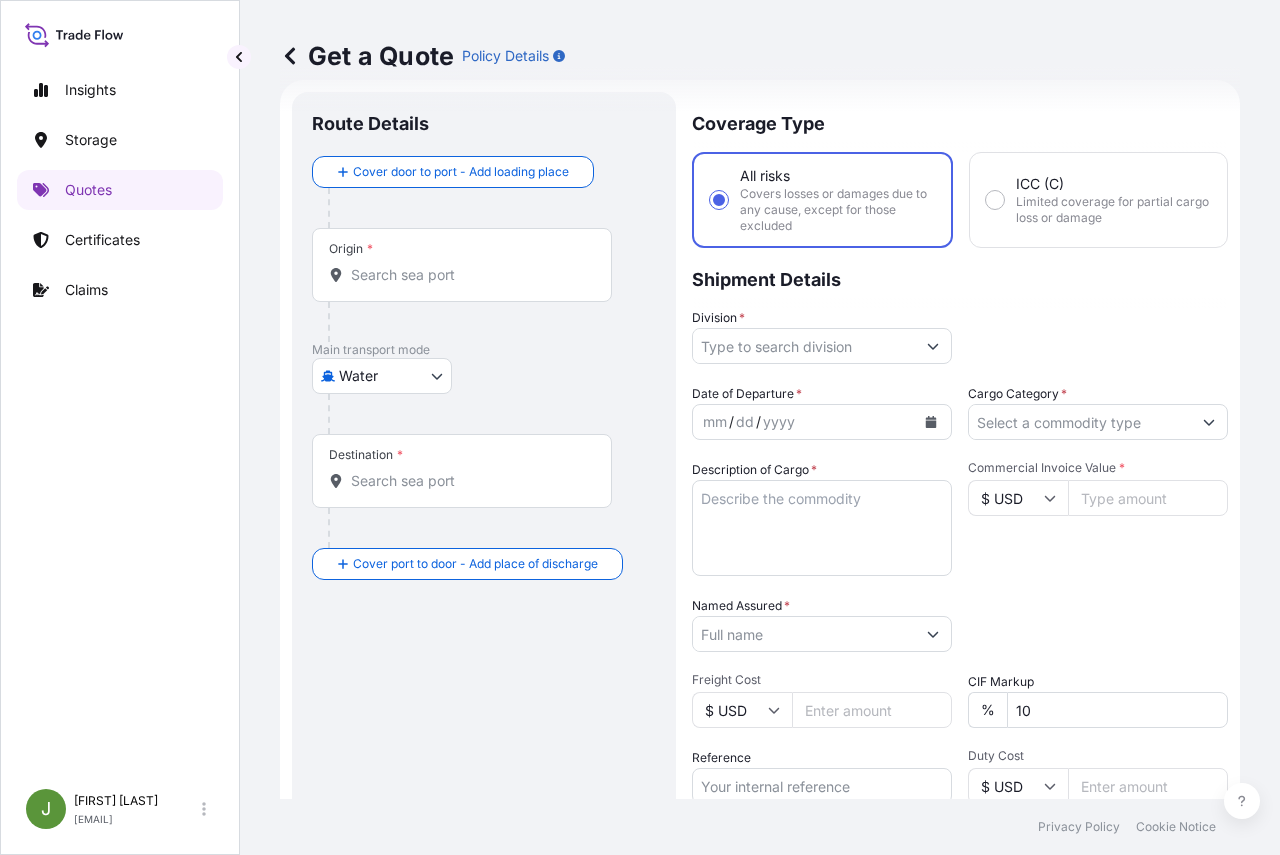 click on "Division *" at bounding box center [804, 346] 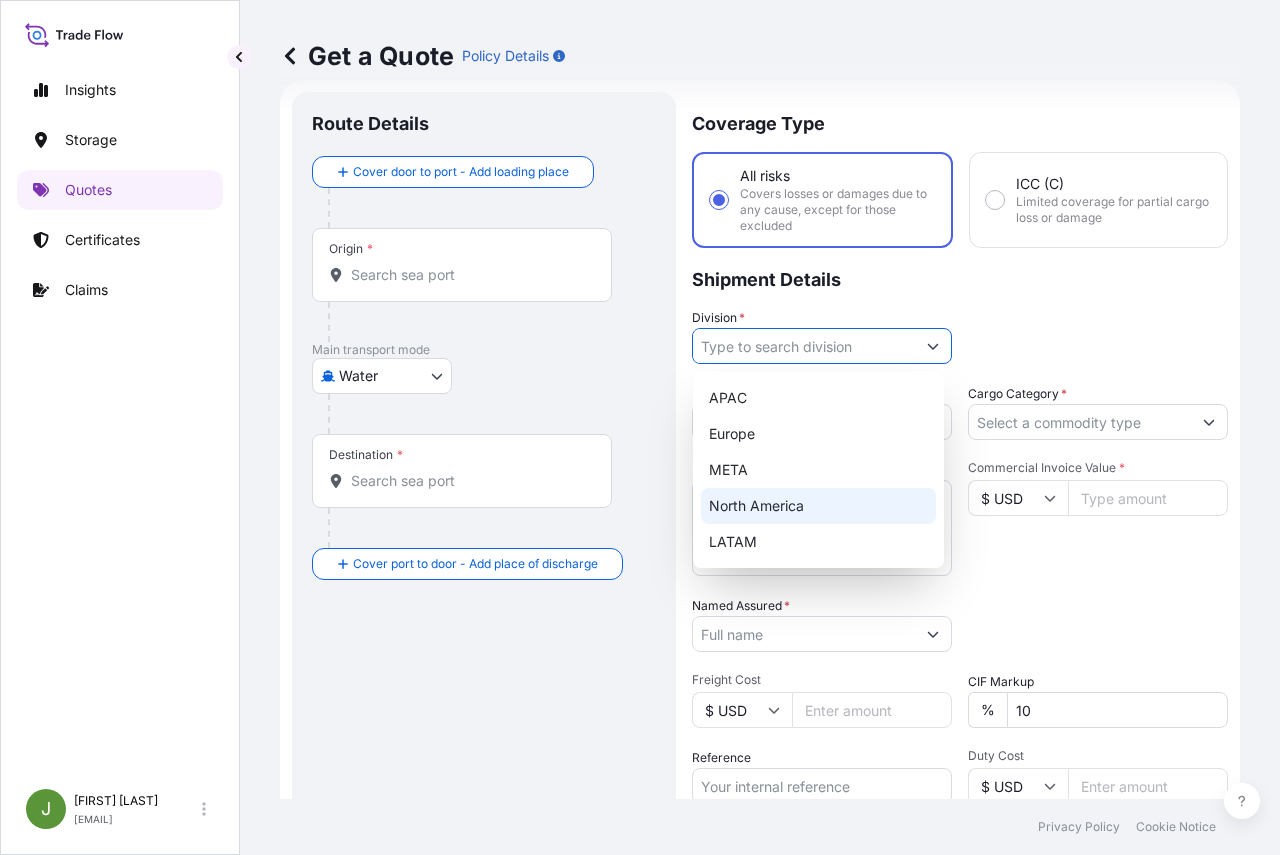 click on "North America" at bounding box center (818, 506) 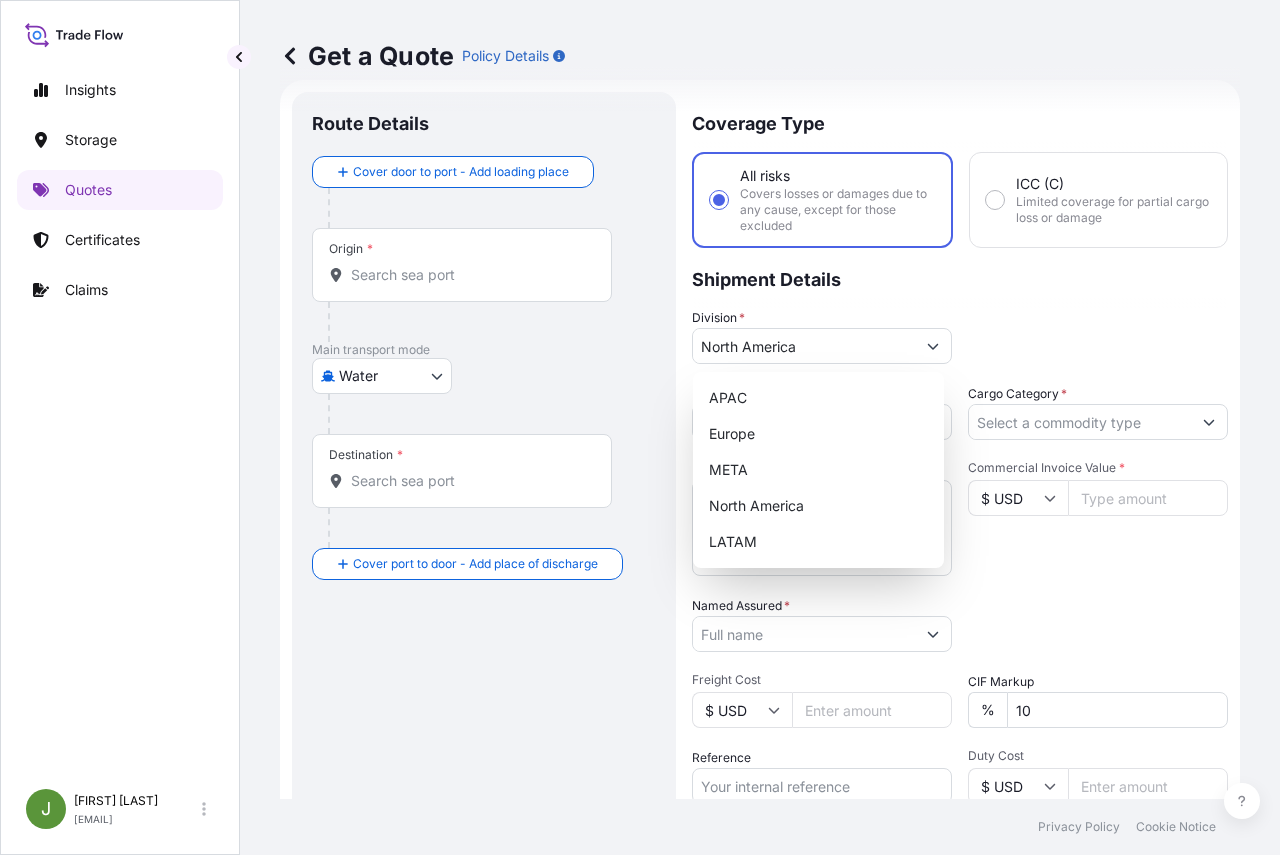 click on "Shipment Details" at bounding box center (960, 278) 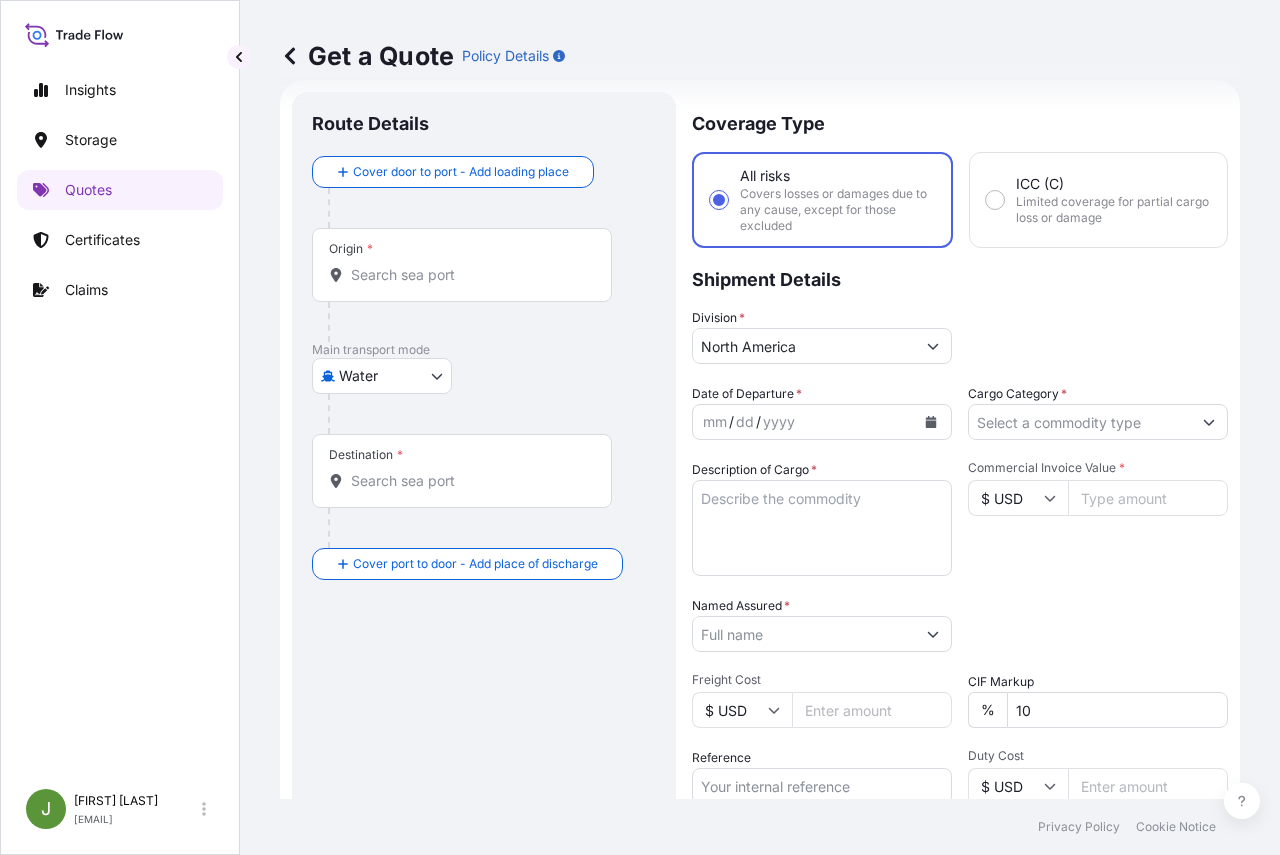 click on "Commercial Invoice Value   *" at bounding box center (1148, 498) 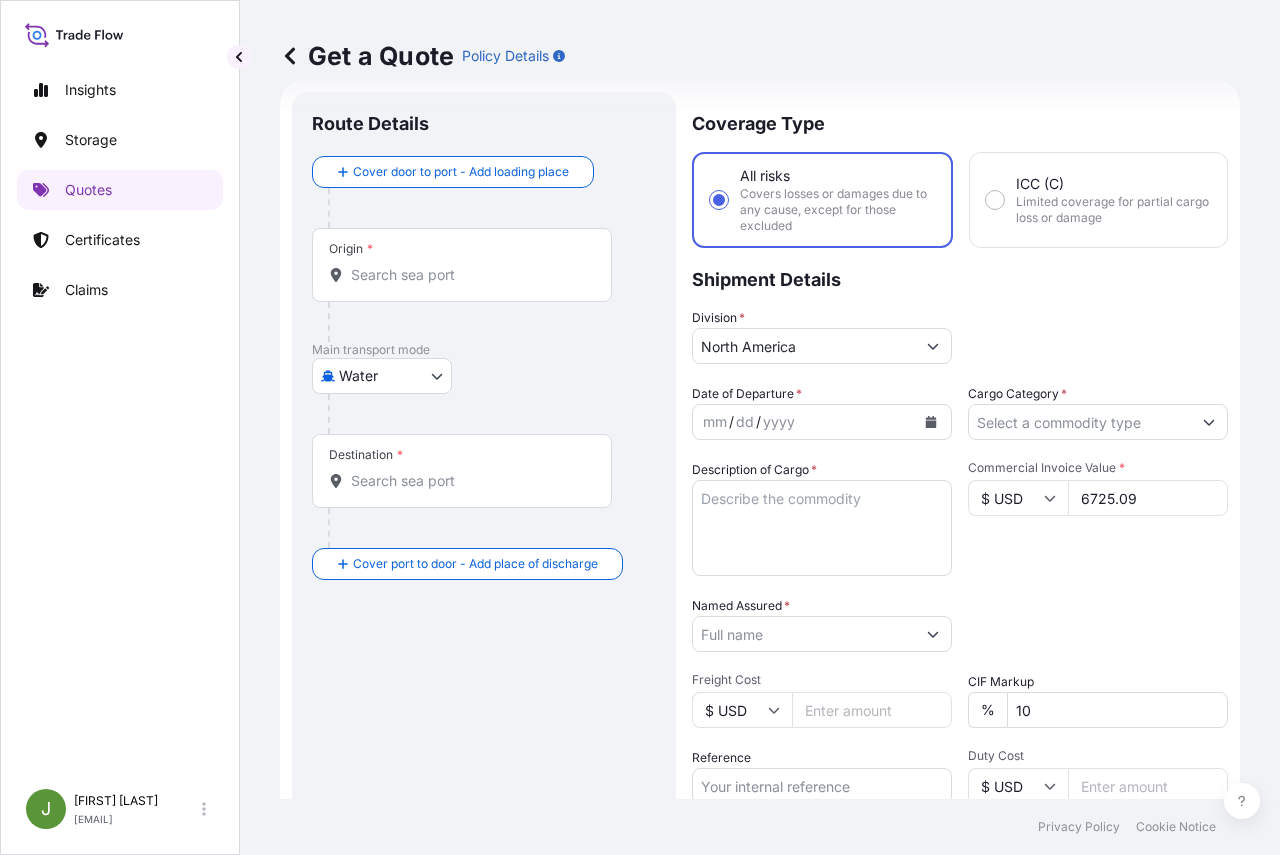 type on "6725.09" 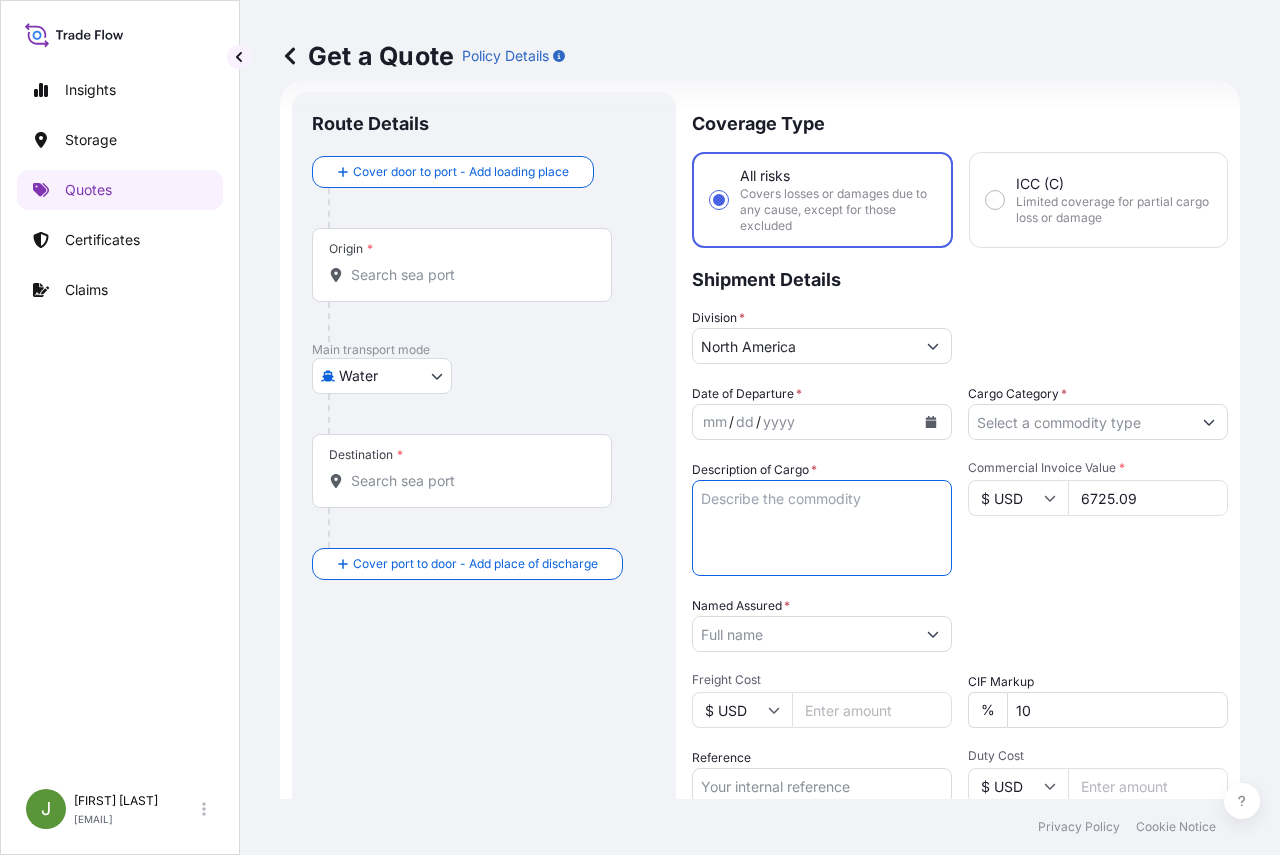 click on "Description of Cargo *" at bounding box center (822, 528) 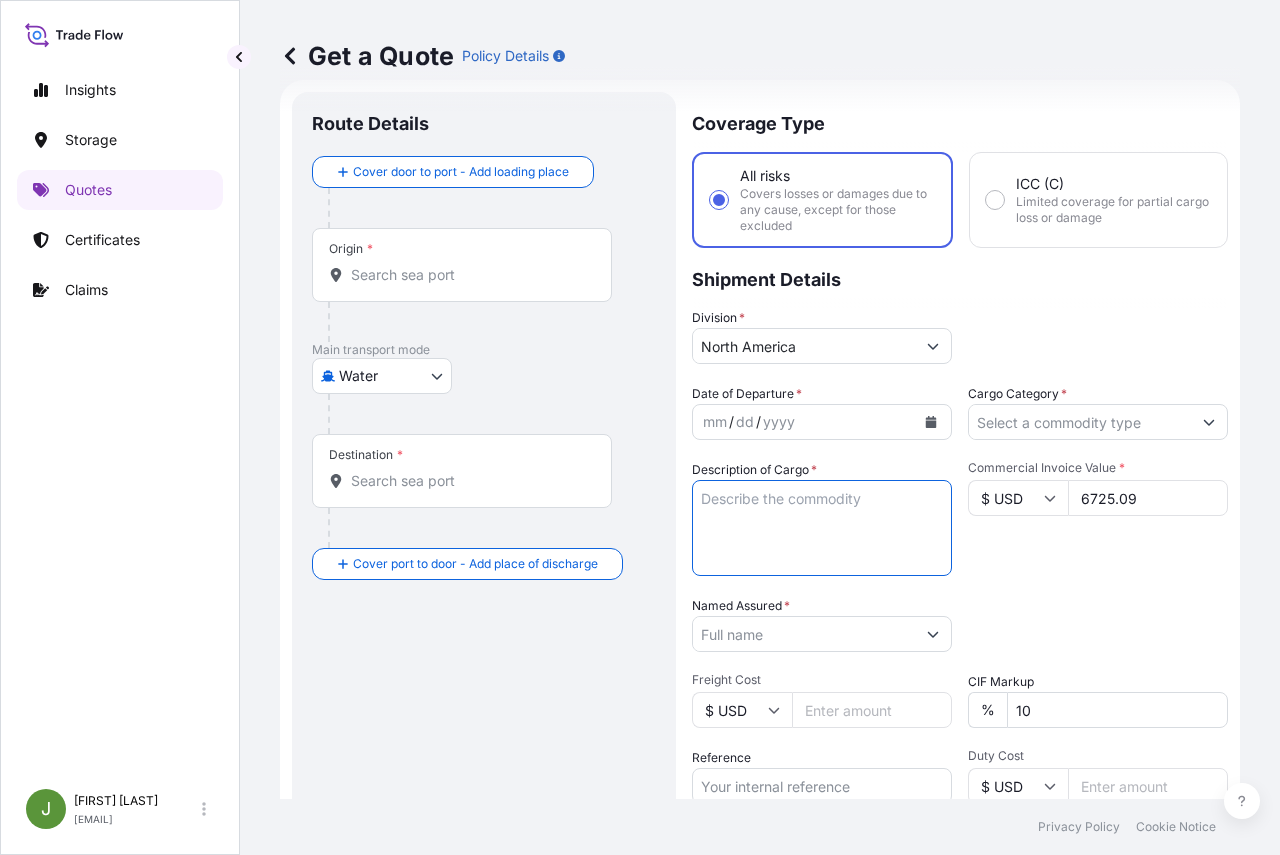 click on "Description of Cargo *" at bounding box center (822, 528) 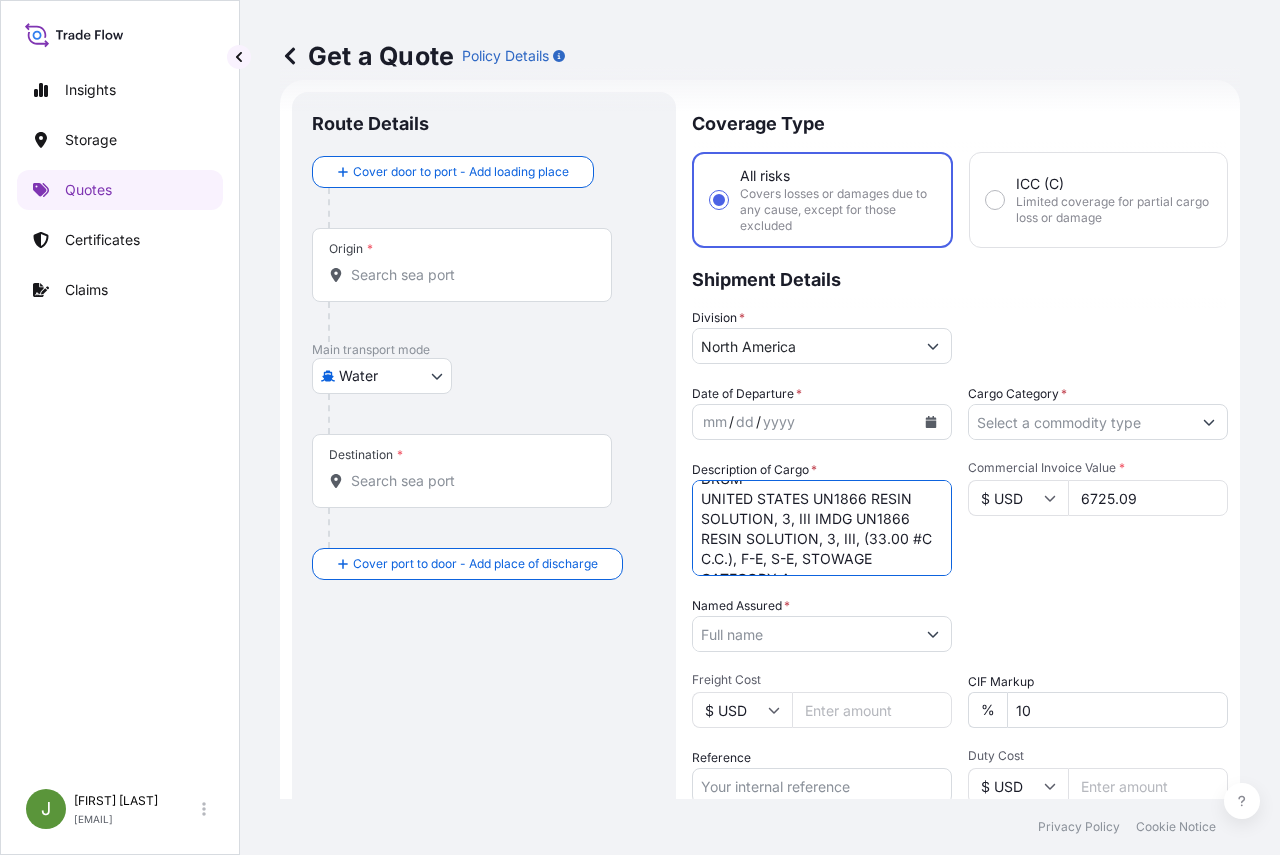 scroll, scrollTop: 0, scrollLeft: 0, axis: both 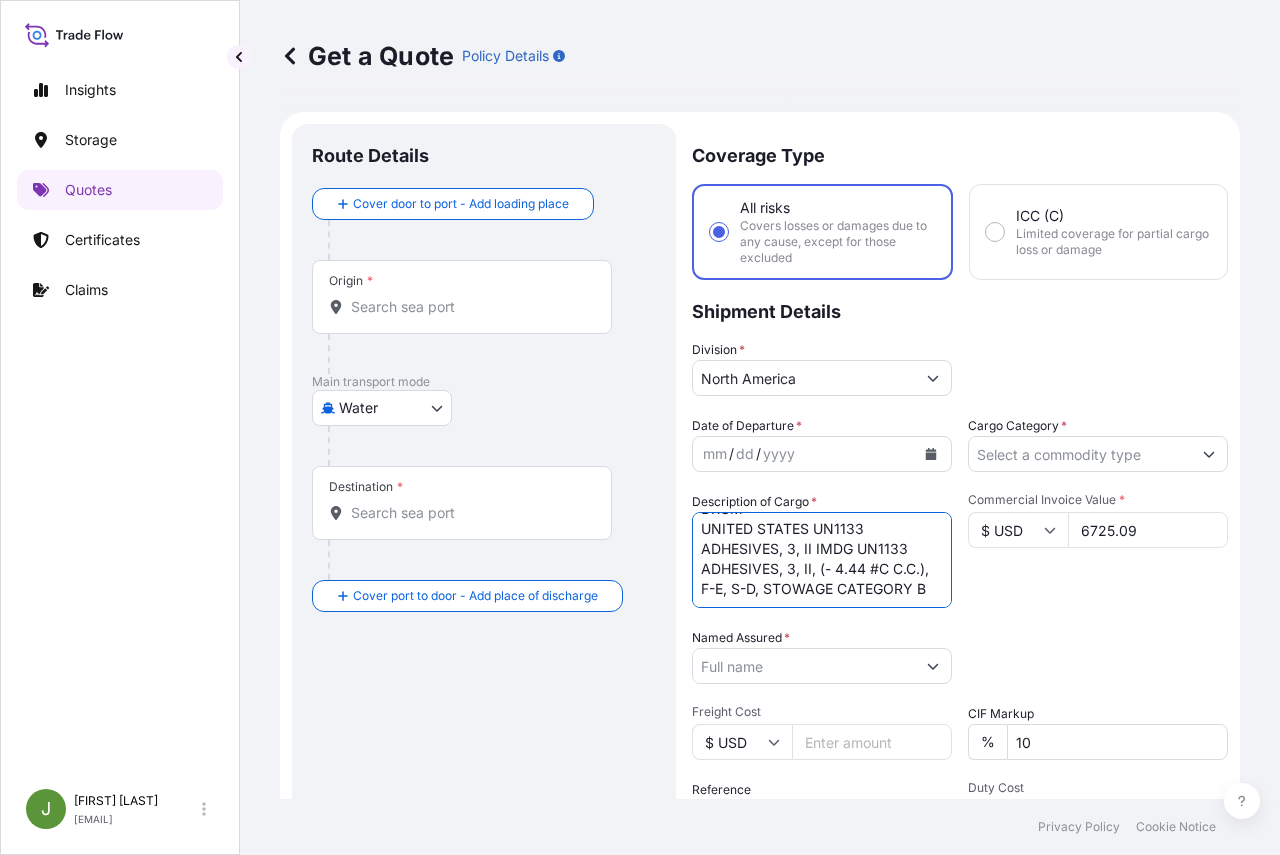 type on "4 DRUMS LOADED ONTO
6 PALLETS LOADED INTO
1 40' CONTAINER(S)
COREACTANT 9L7 215 KG STEEL DRUM
UNITED STATES UN1866 RESIN SOLUTION, 3, III IMDG UN1866 RESIN SOLUTION, 3, III, (33.00 #C C.C.), F-E, S-E, STOWAGE CATEGORY A
AND 52 DRUMS LOADED ONTO
10 PALLETS LOADED INTO
1 40' CONTAINER(S)
ADCOTE(TM) 49-232 168 KG STEEL DRUM
UNITED STATES UN1133 ADHESIVES, 3, II IMDG UN1133 ADHESIVES, 3, II, (- 4.44 #C C.C.), F-E, S-D, STOWAGE CATEGORY B" 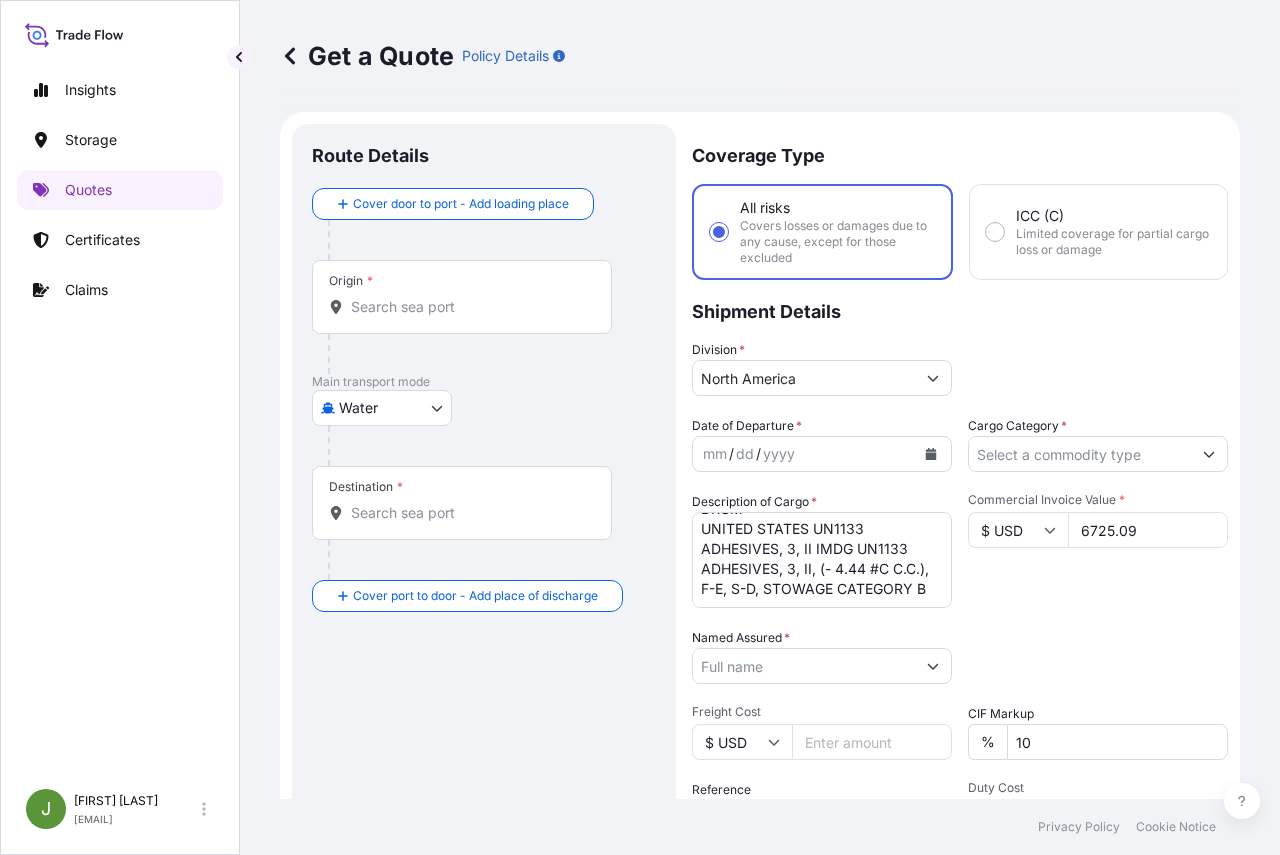 click on "Named Assured *" at bounding box center (804, 666) 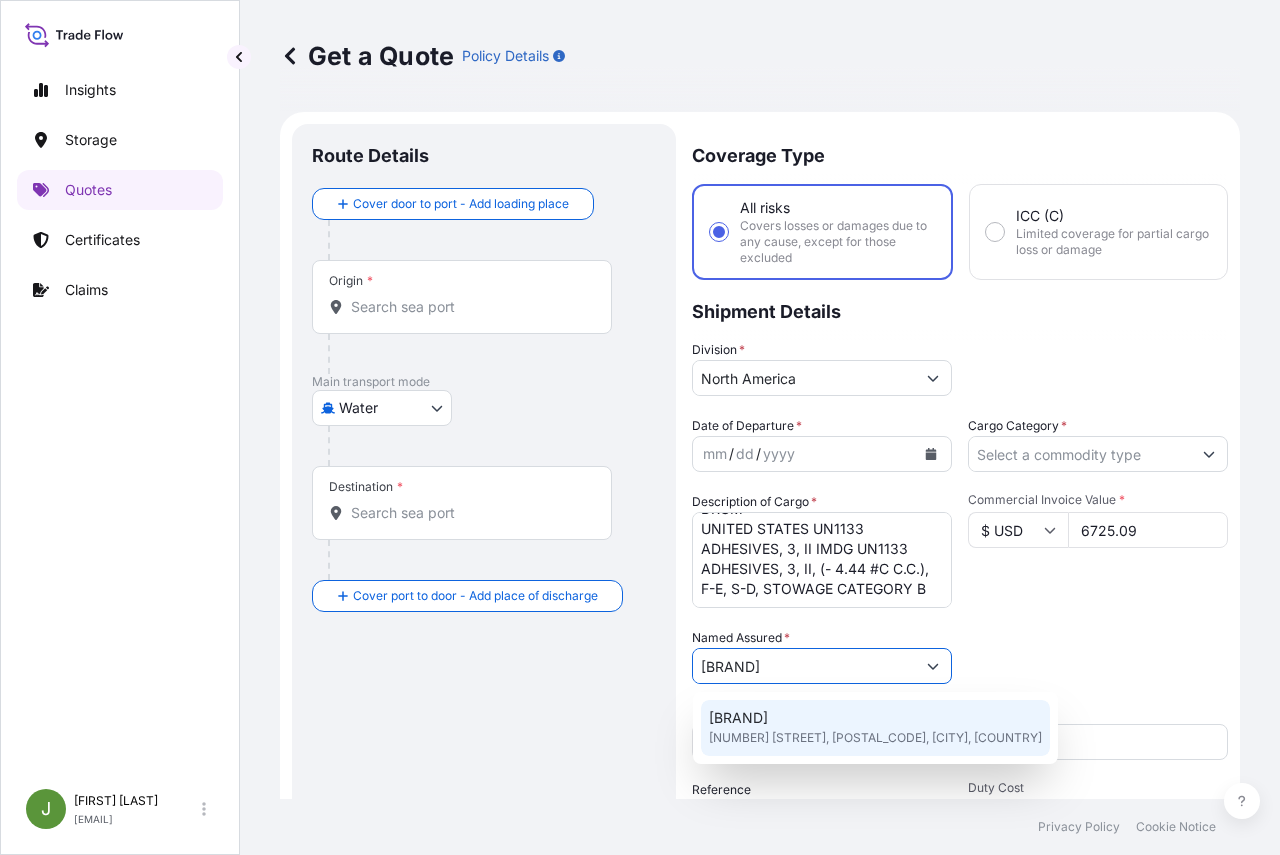 click on "[BRAND] [NUMBER] [STREET], [POSTAL_CODE], [CITY], [COUNTRY]" at bounding box center (875, 728) 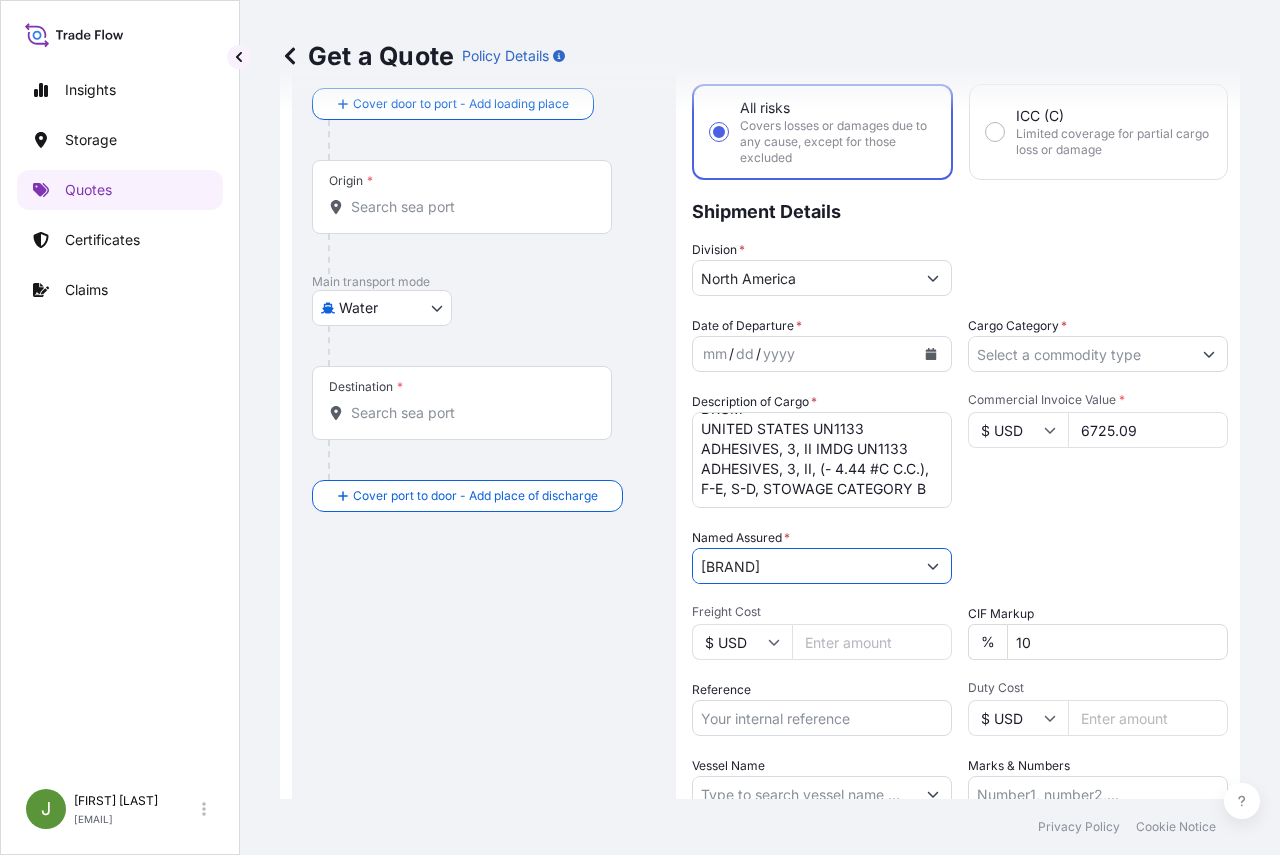 scroll, scrollTop: 200, scrollLeft: 0, axis: vertical 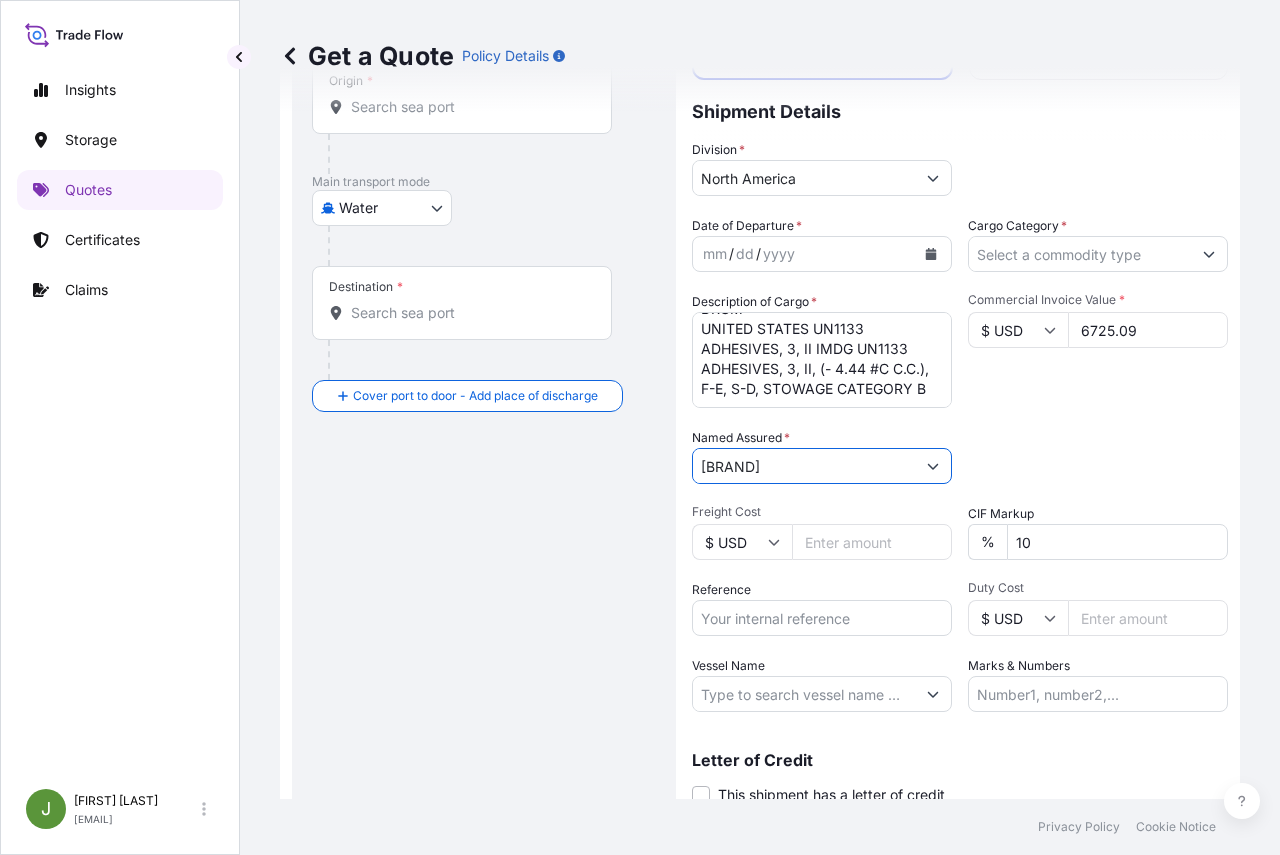 type on "[BRAND]" 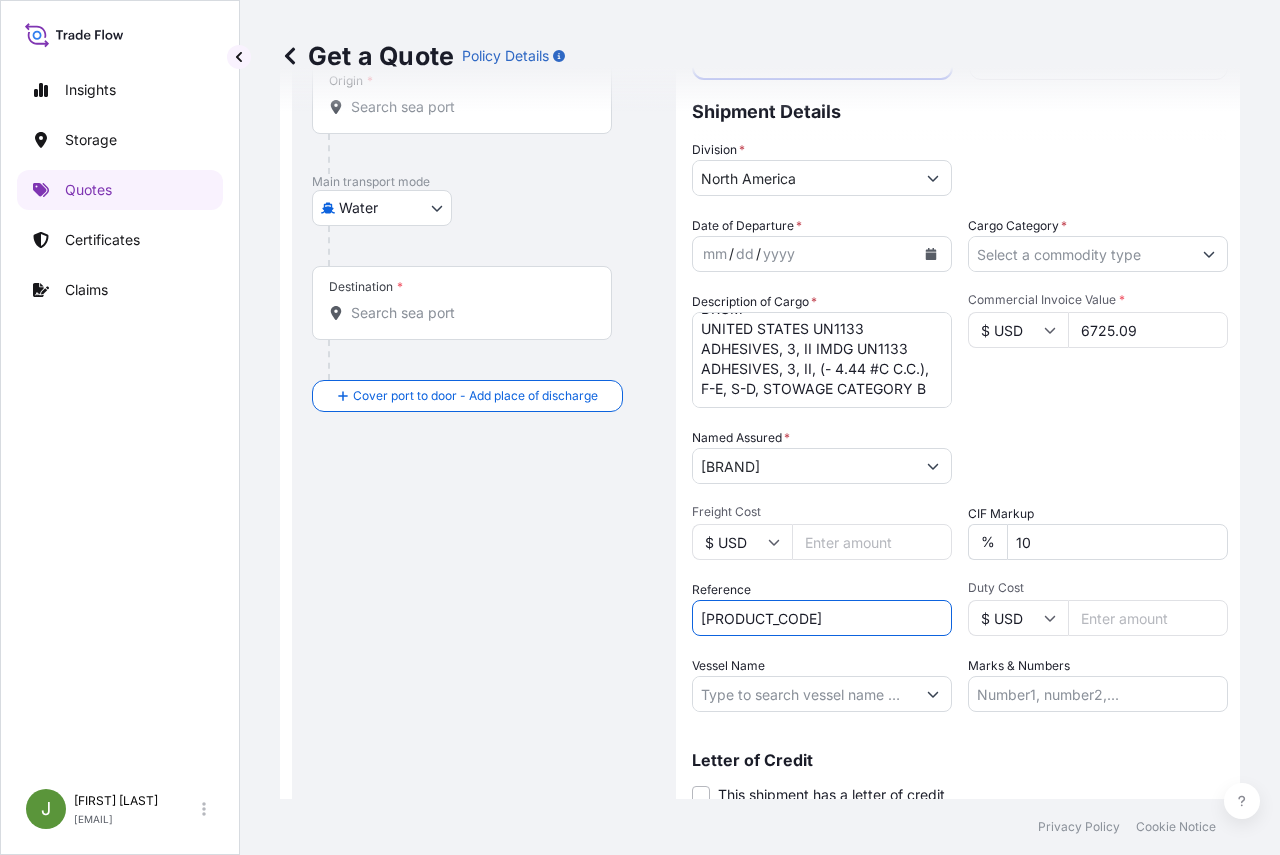 scroll, scrollTop: 0, scrollLeft: 0, axis: both 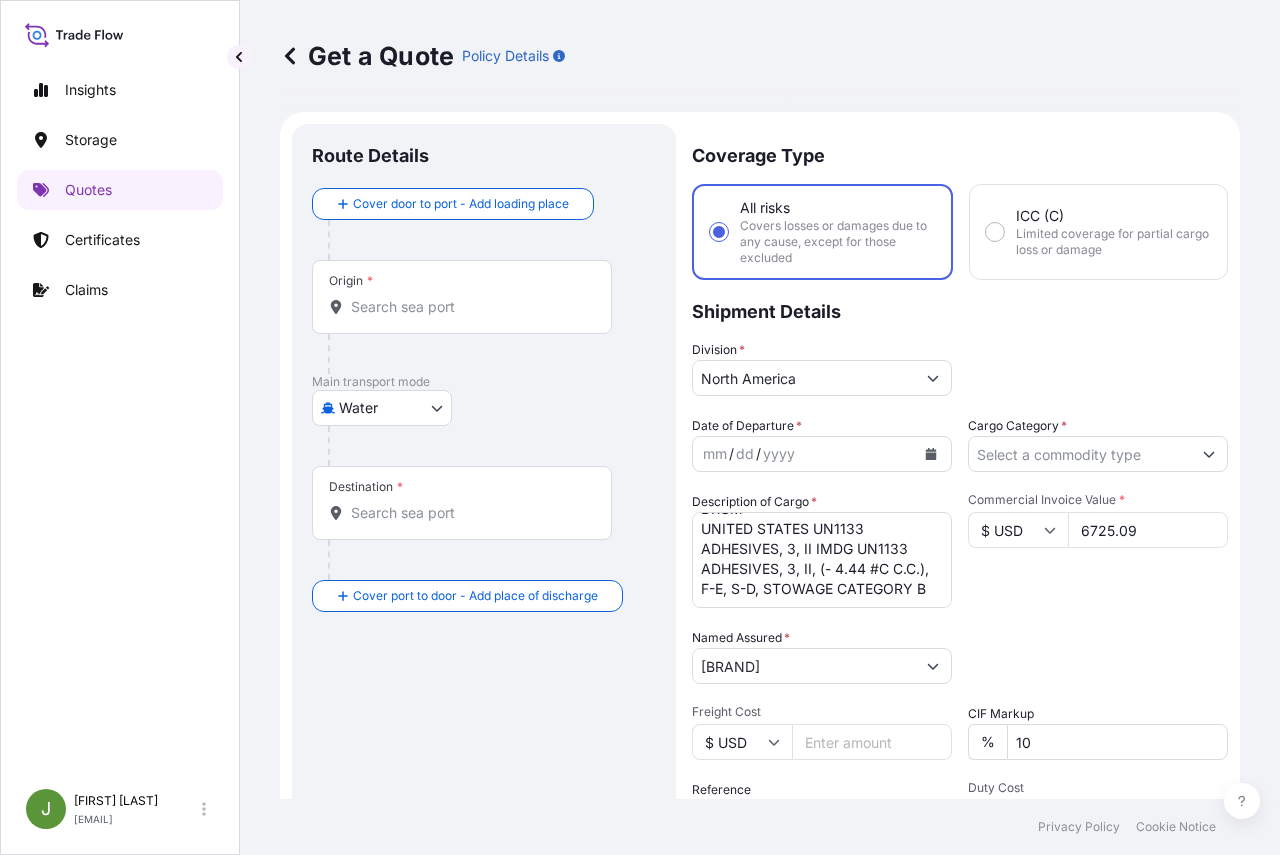 type on "[PRODUCT_CODE]" 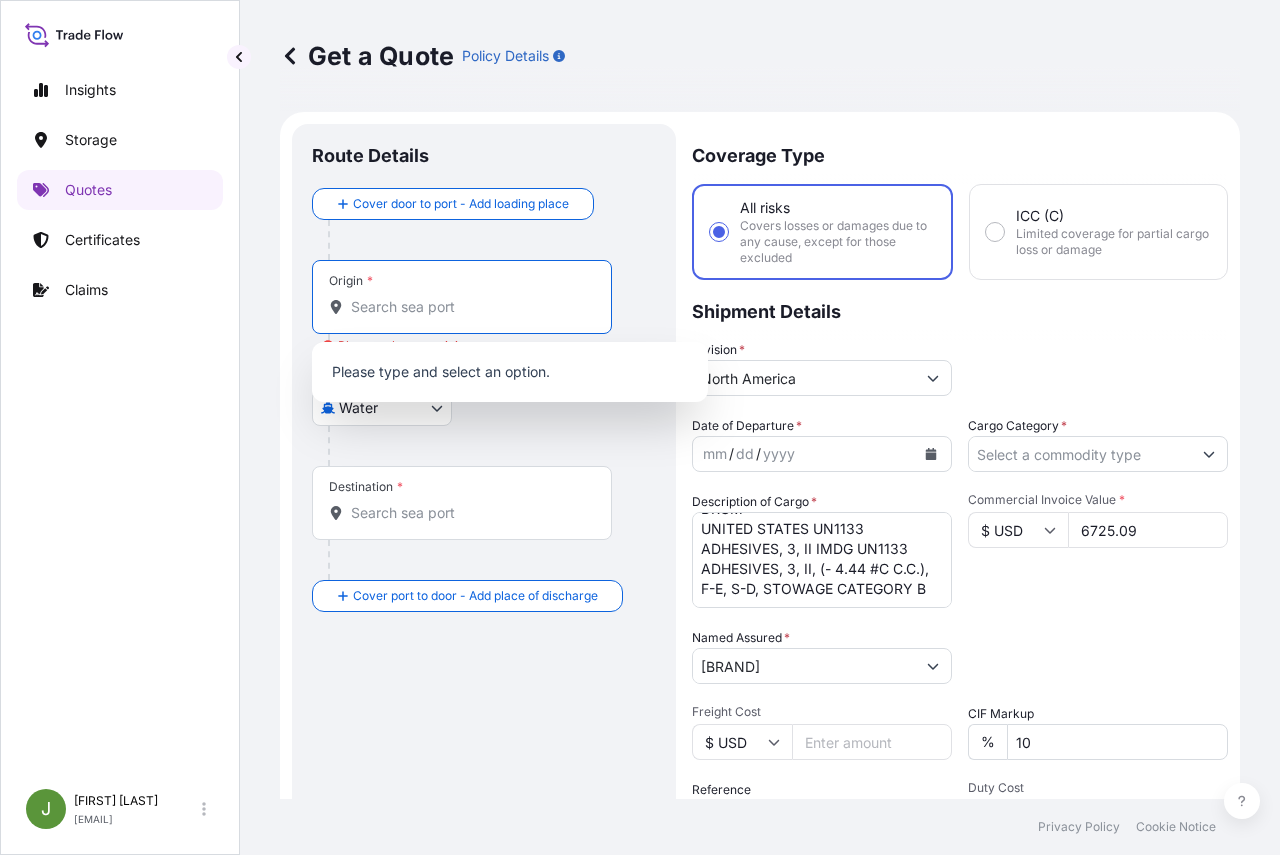 click on "Origin * Please select an origin" at bounding box center [469, 307] 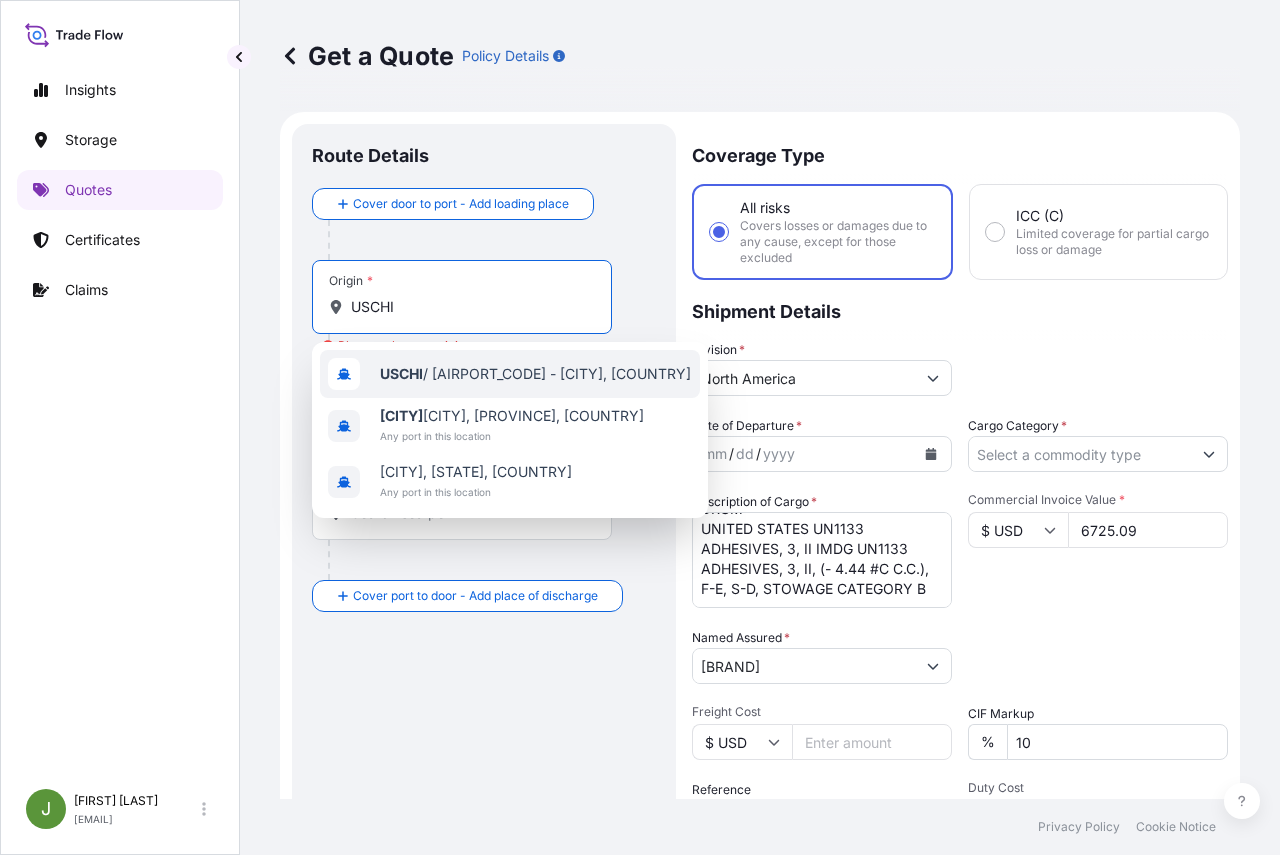 click on "[AIRPORT_CODE] / [AIRPORT_CODE] - [CITY], [COUNTRY]" at bounding box center [535, 374] 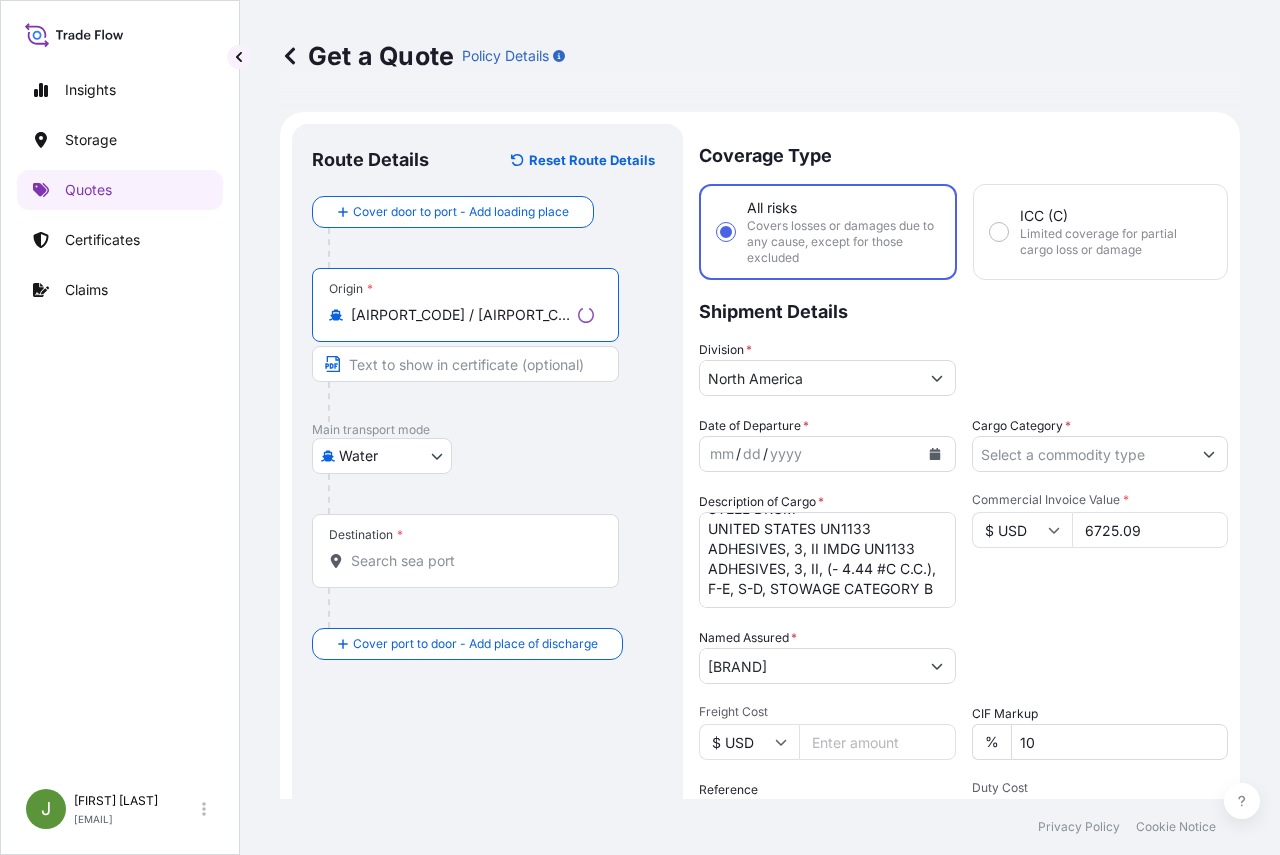 type on "[AIRPORT_CODE] / [AIRPORT_CODE] - [CITY], [COUNTRY]" 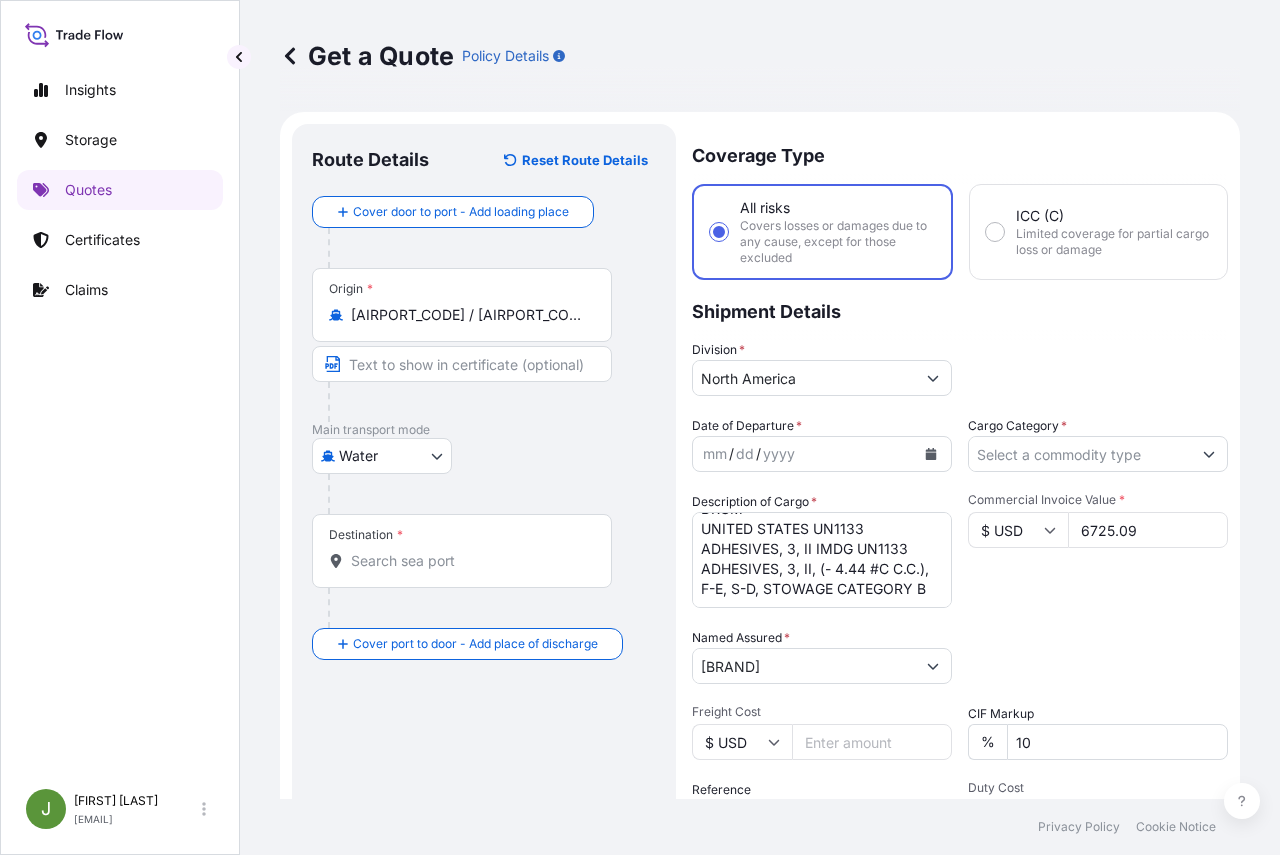 click on "Destination *" at bounding box center (469, 561) 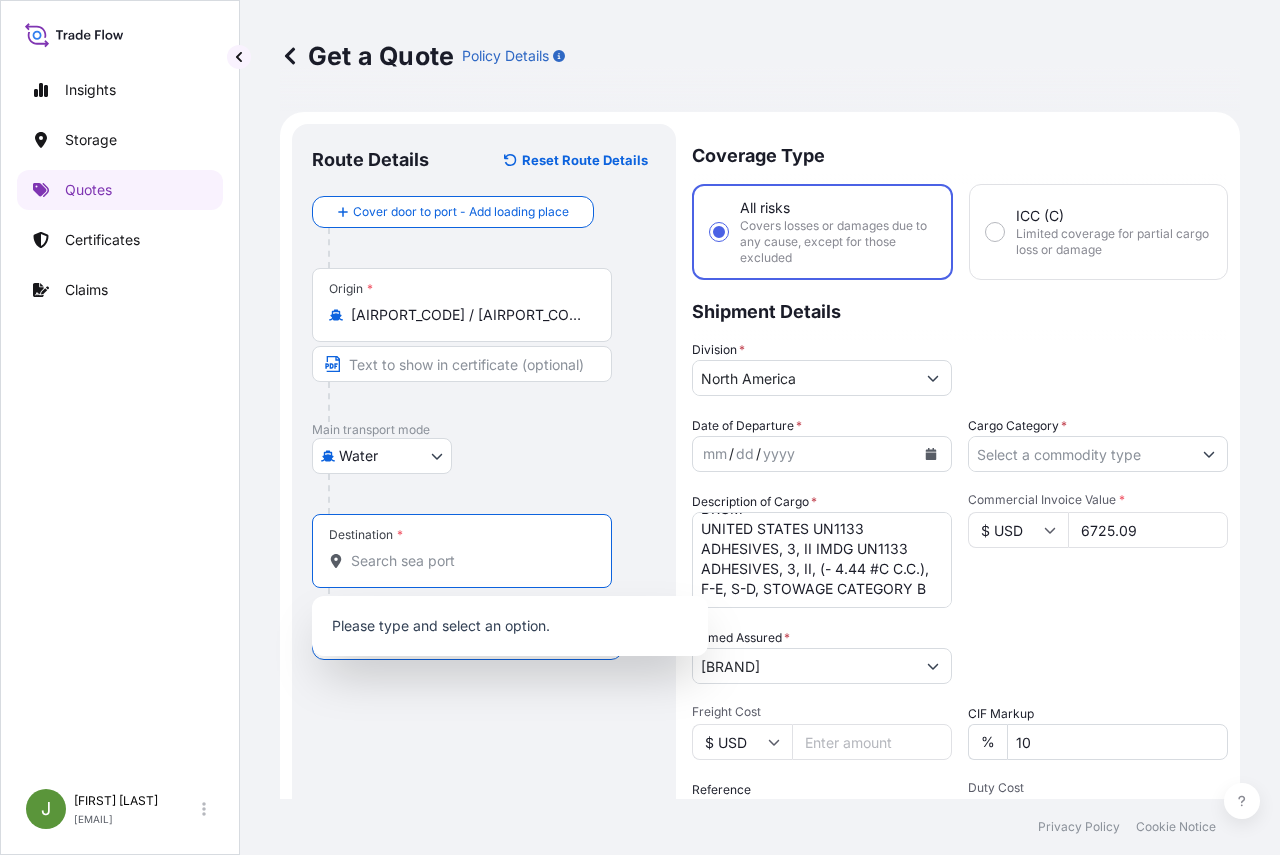 paste on "LKCMB" 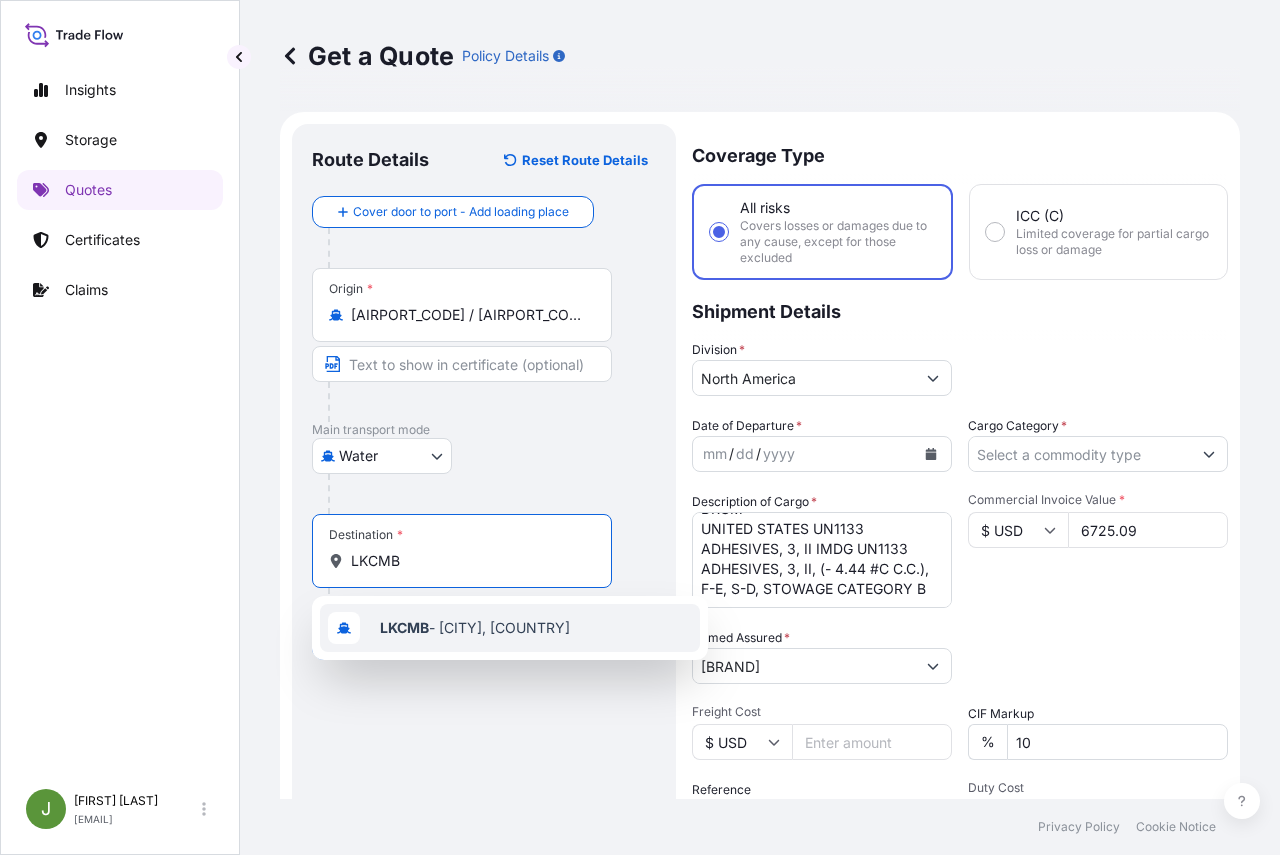 click on "LKCMB" at bounding box center [404, 627] 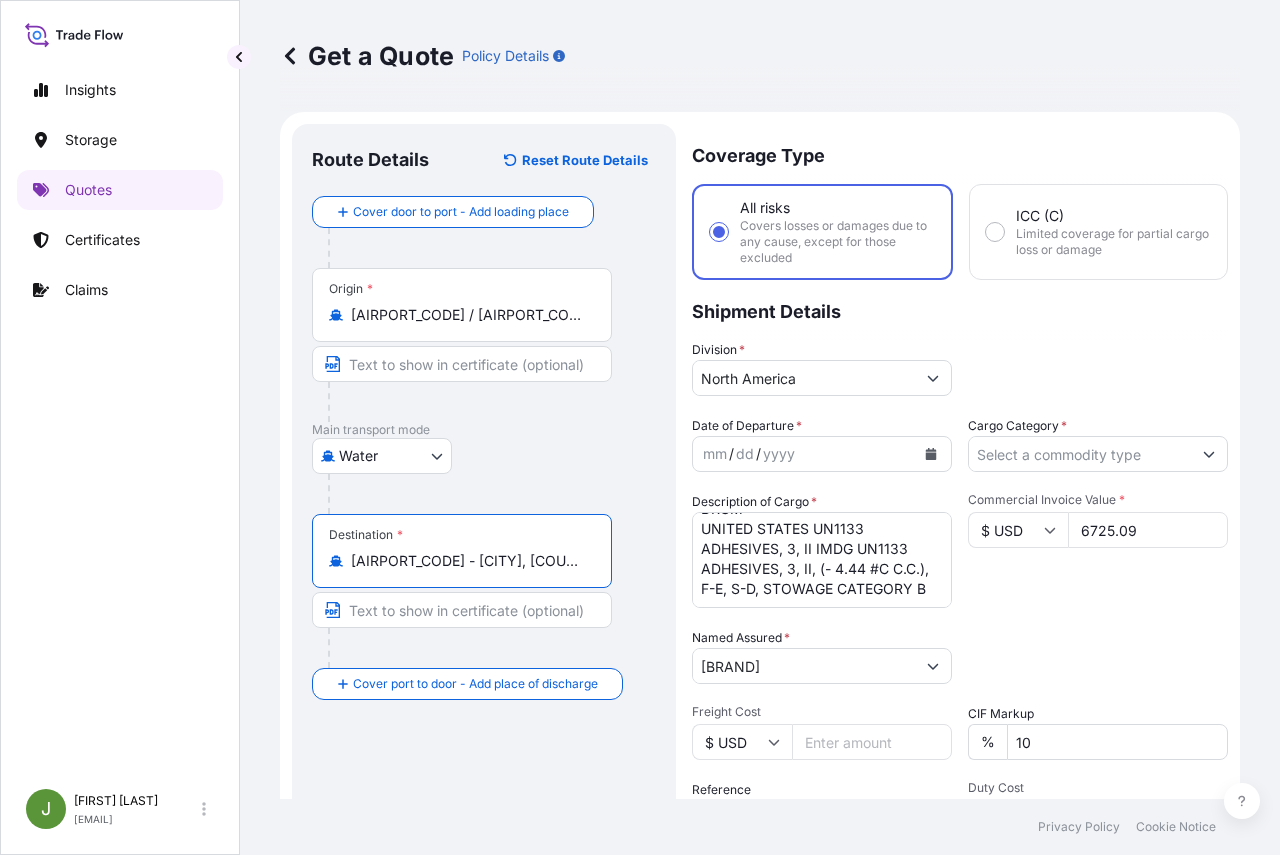 type on "[AIRPORT_CODE] - [CITY], [COUNTRY]" 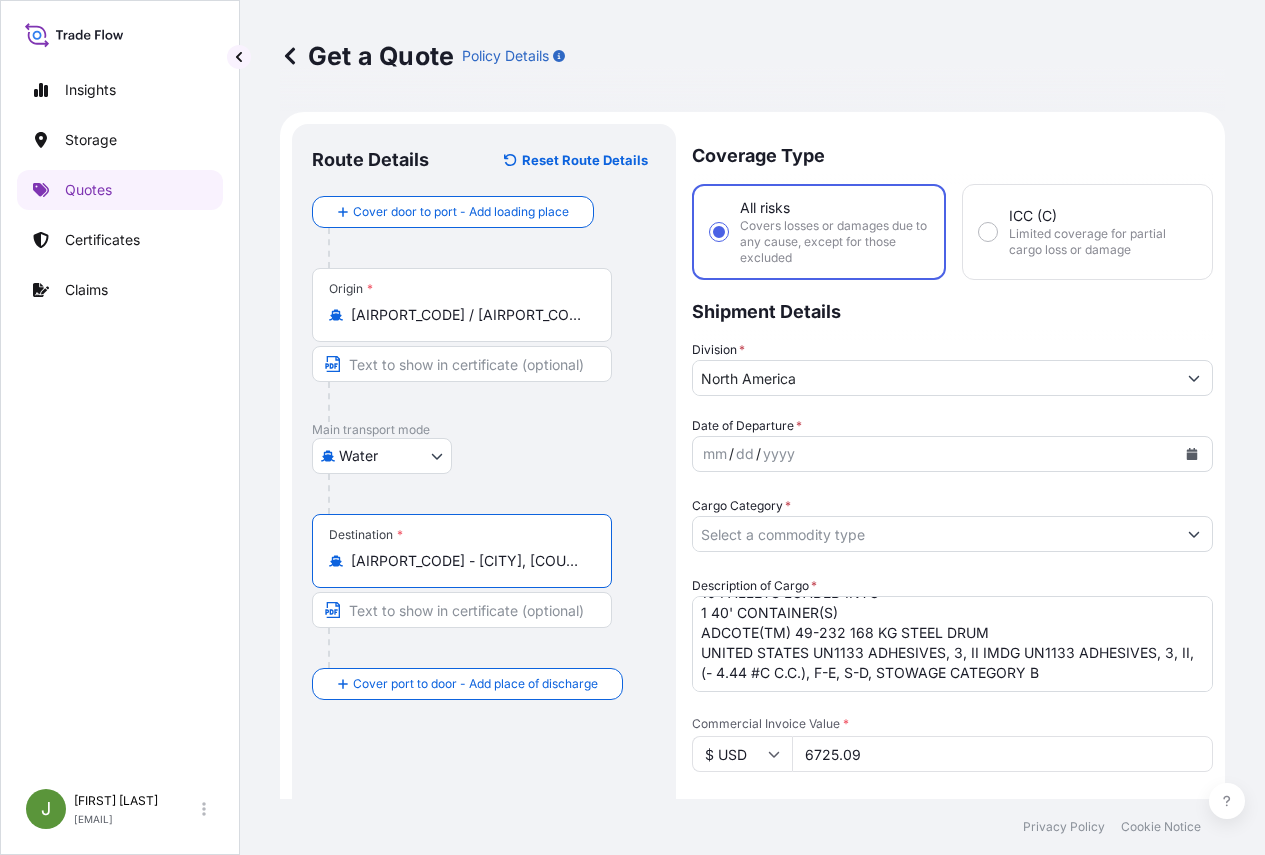 click on "Cargo Category *" at bounding box center [934, 534] 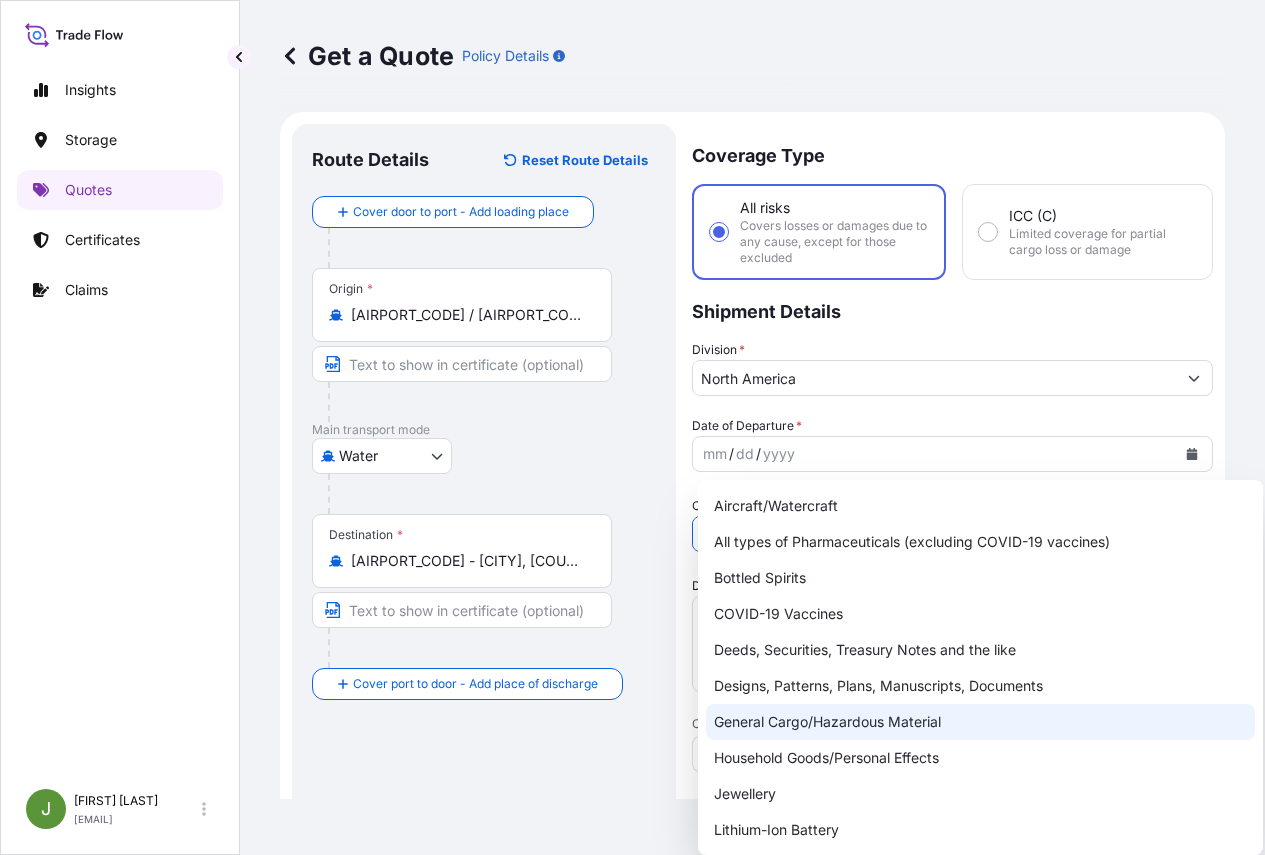 click on "General Cargo/Hazardous Material" at bounding box center [980, 722] 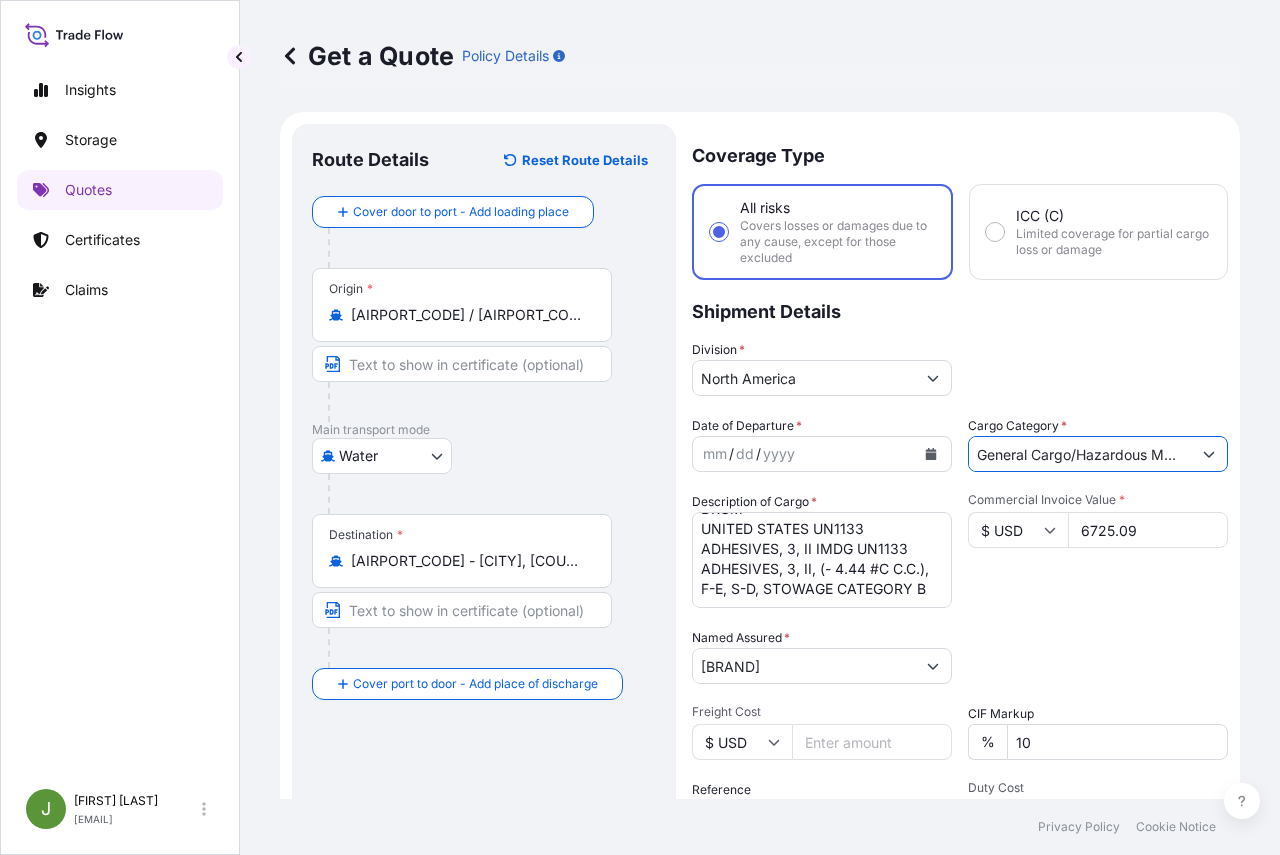 scroll, scrollTop: 100, scrollLeft: 0, axis: vertical 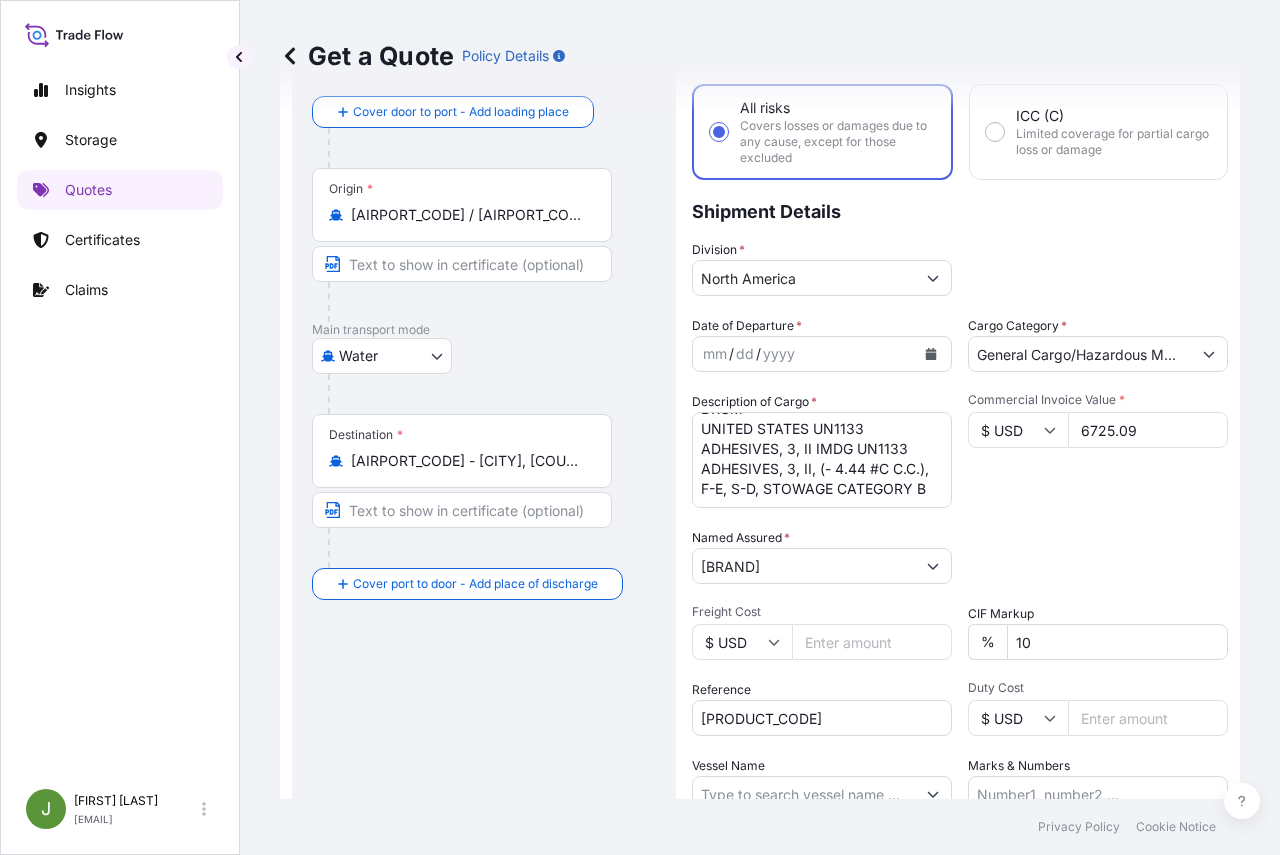click on "dd" at bounding box center [745, 354] 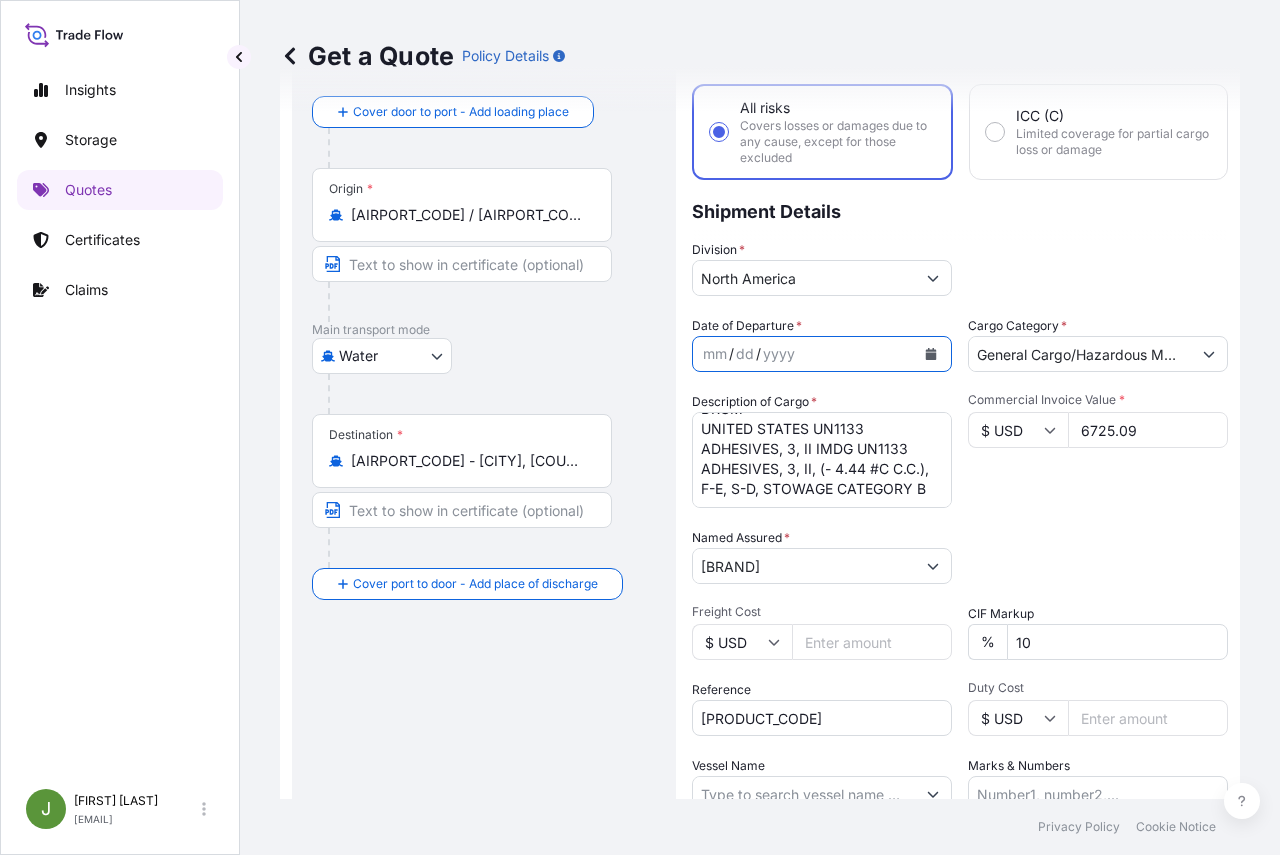 click 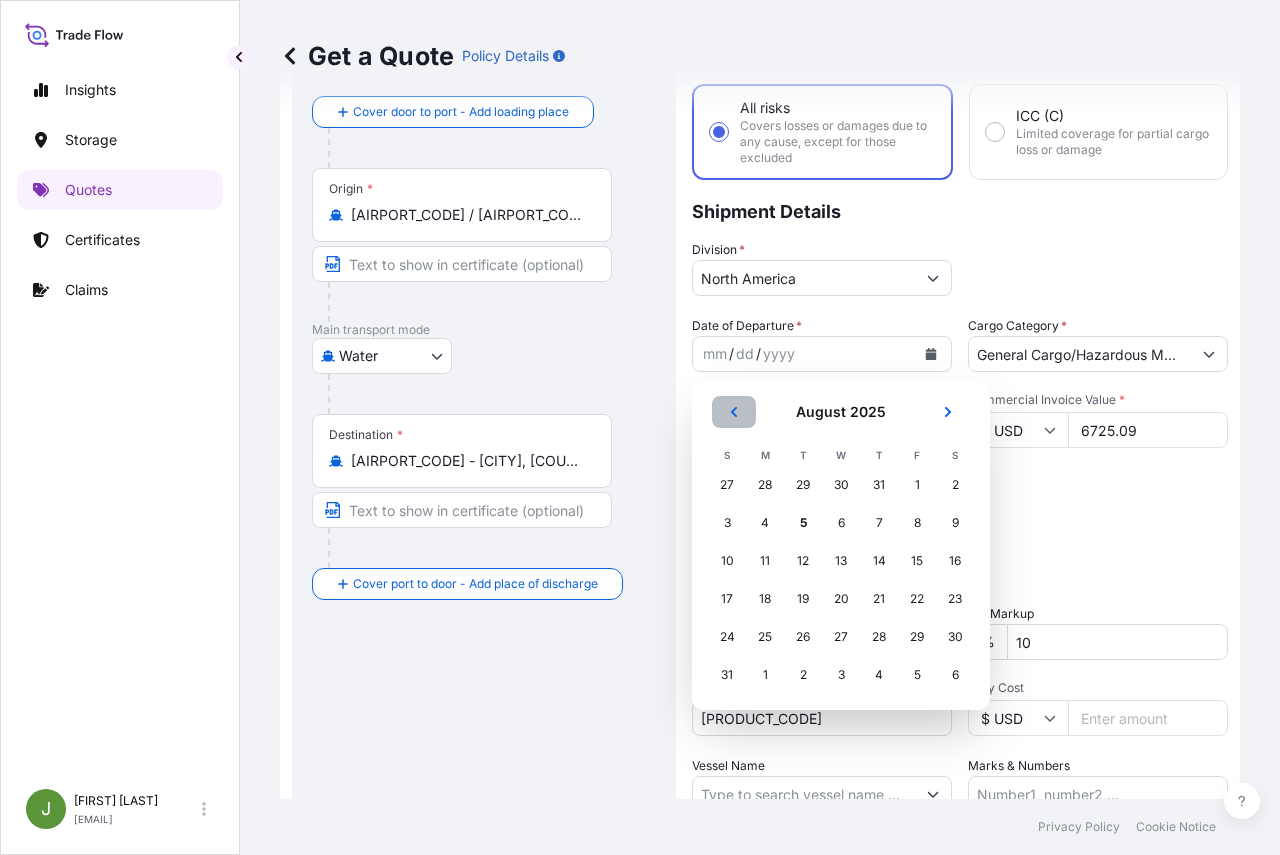 click at bounding box center [734, 412] 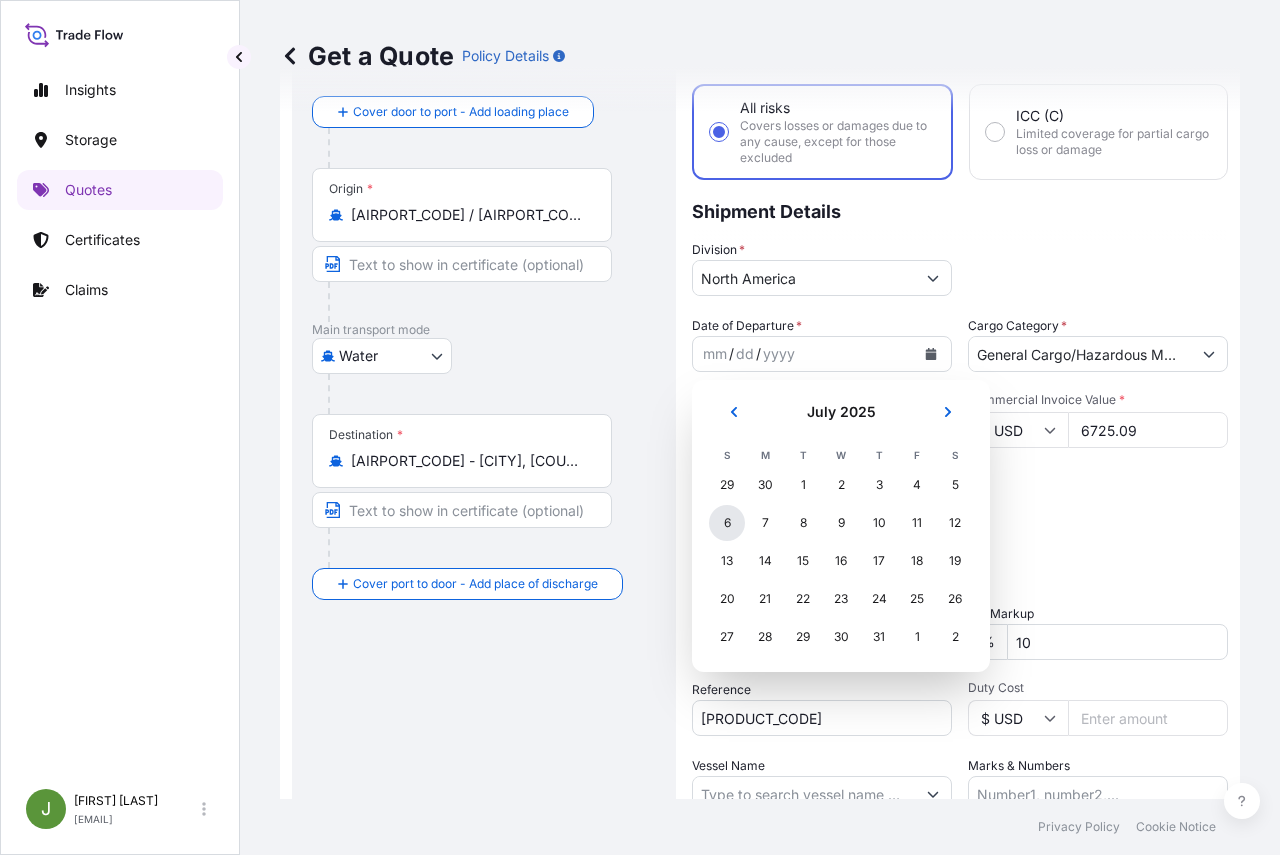 click on "6" at bounding box center (727, 523) 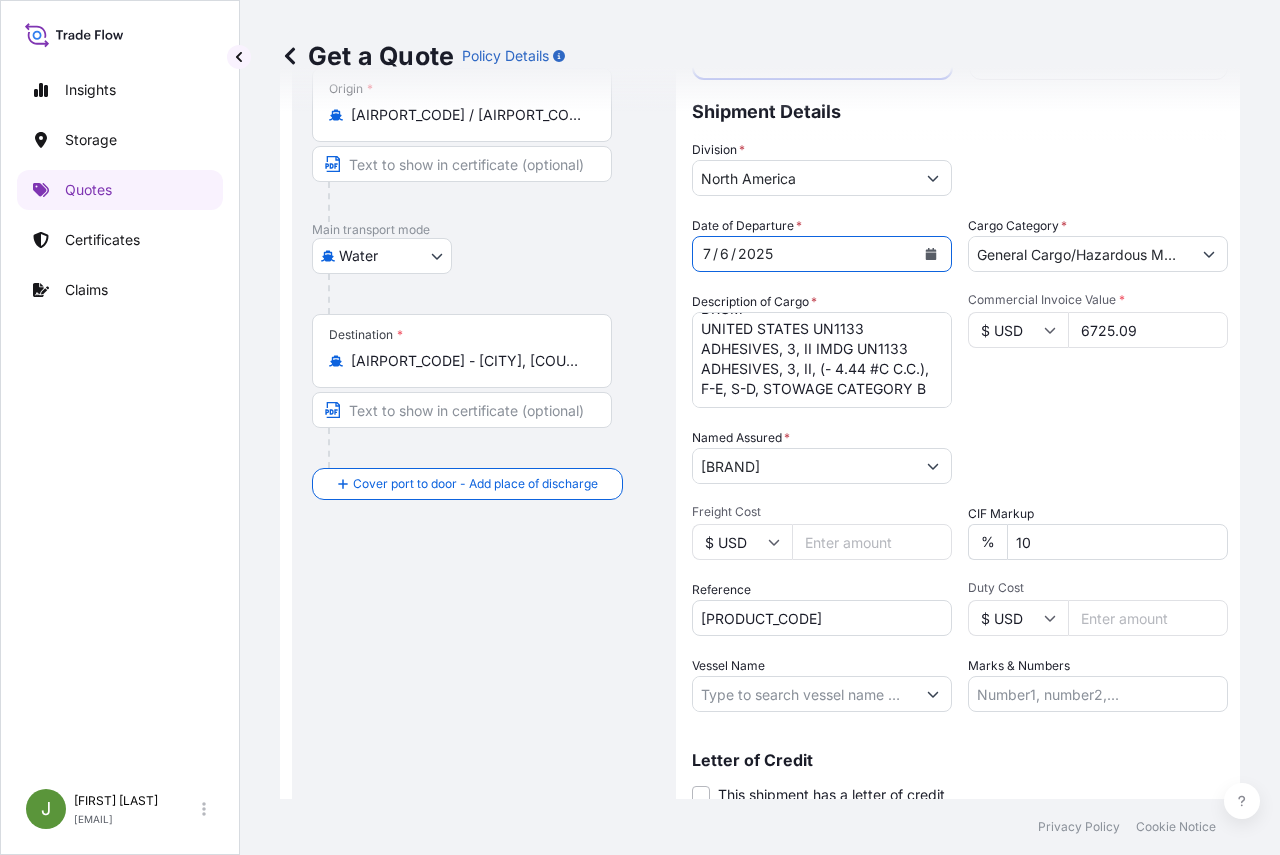 scroll, scrollTop: 274, scrollLeft: 0, axis: vertical 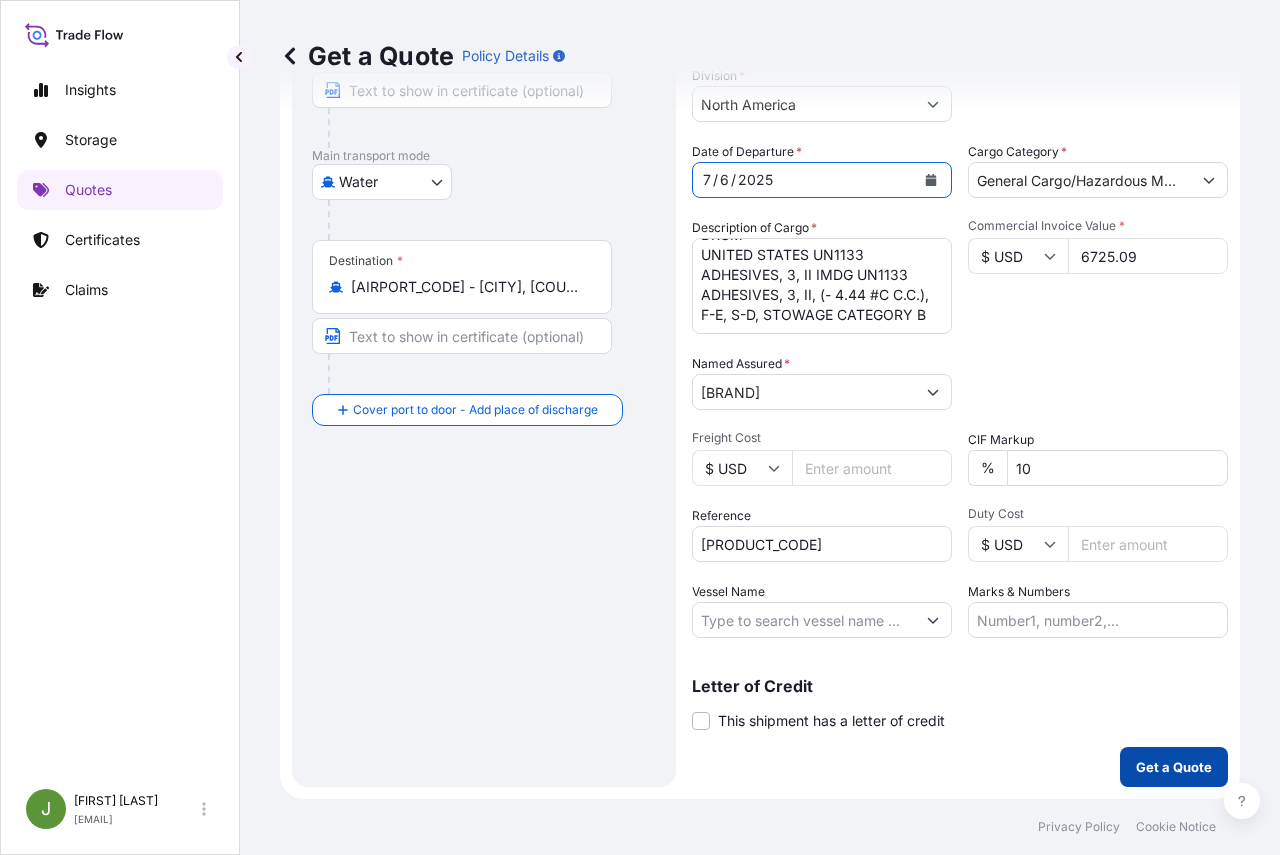 click on "Get a Quote" at bounding box center (1174, 767) 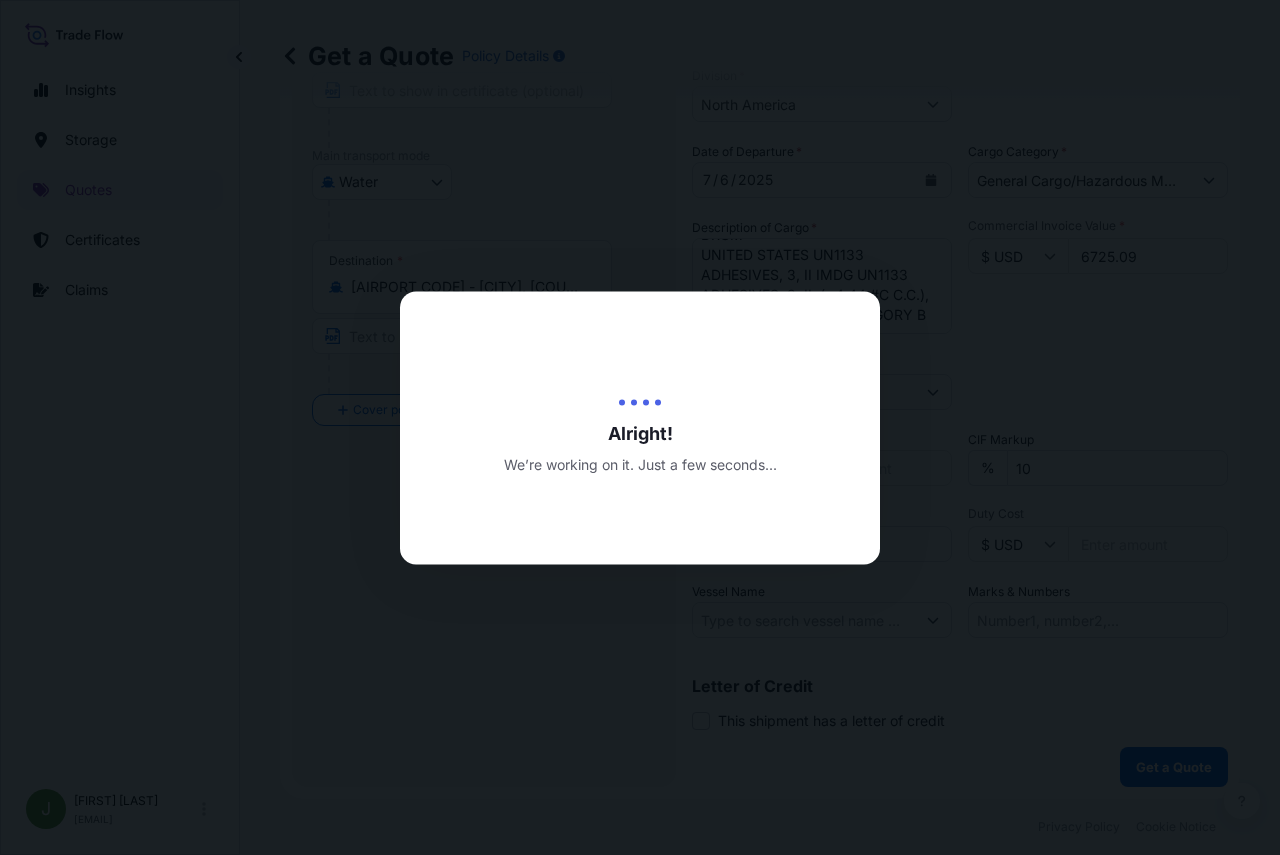 scroll, scrollTop: 0, scrollLeft: 0, axis: both 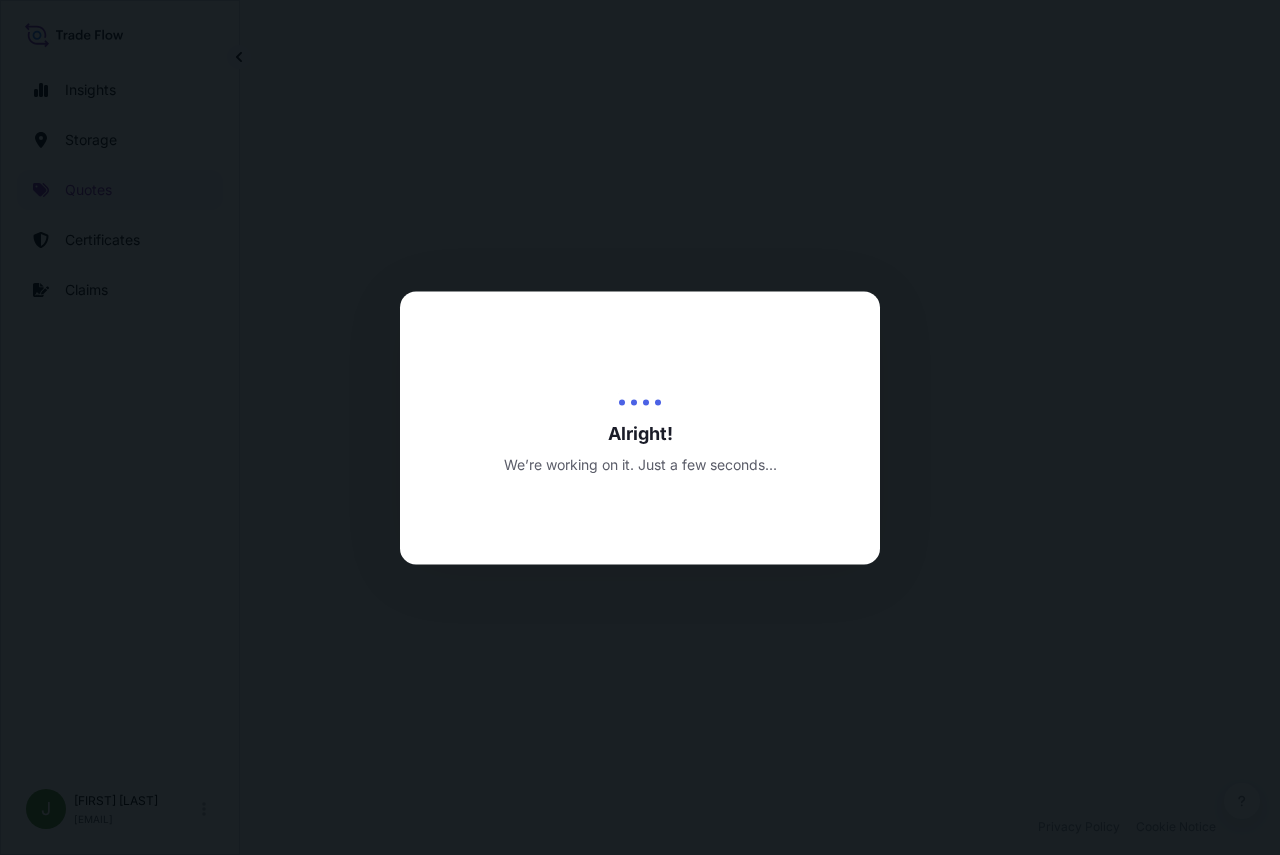 select on "Water" 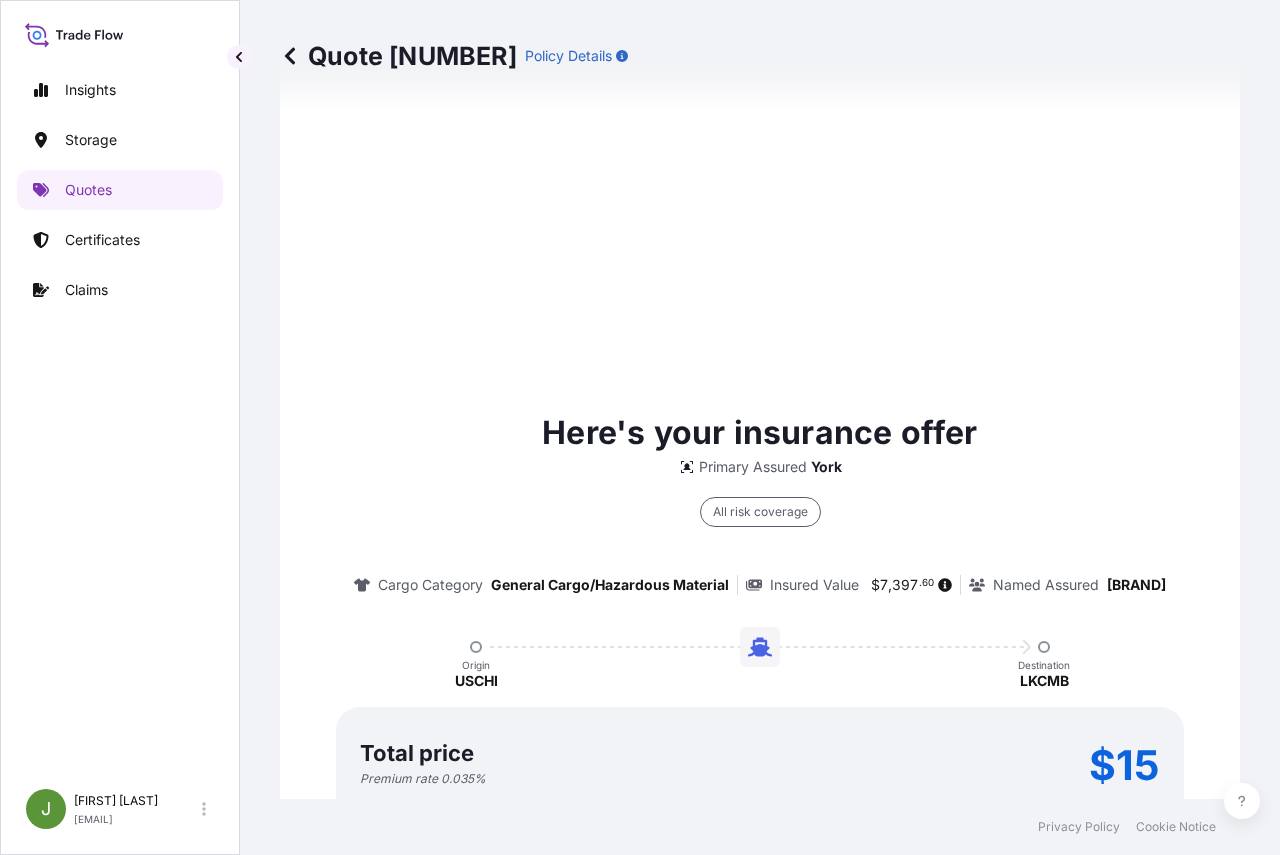 scroll, scrollTop: 1393, scrollLeft: 0, axis: vertical 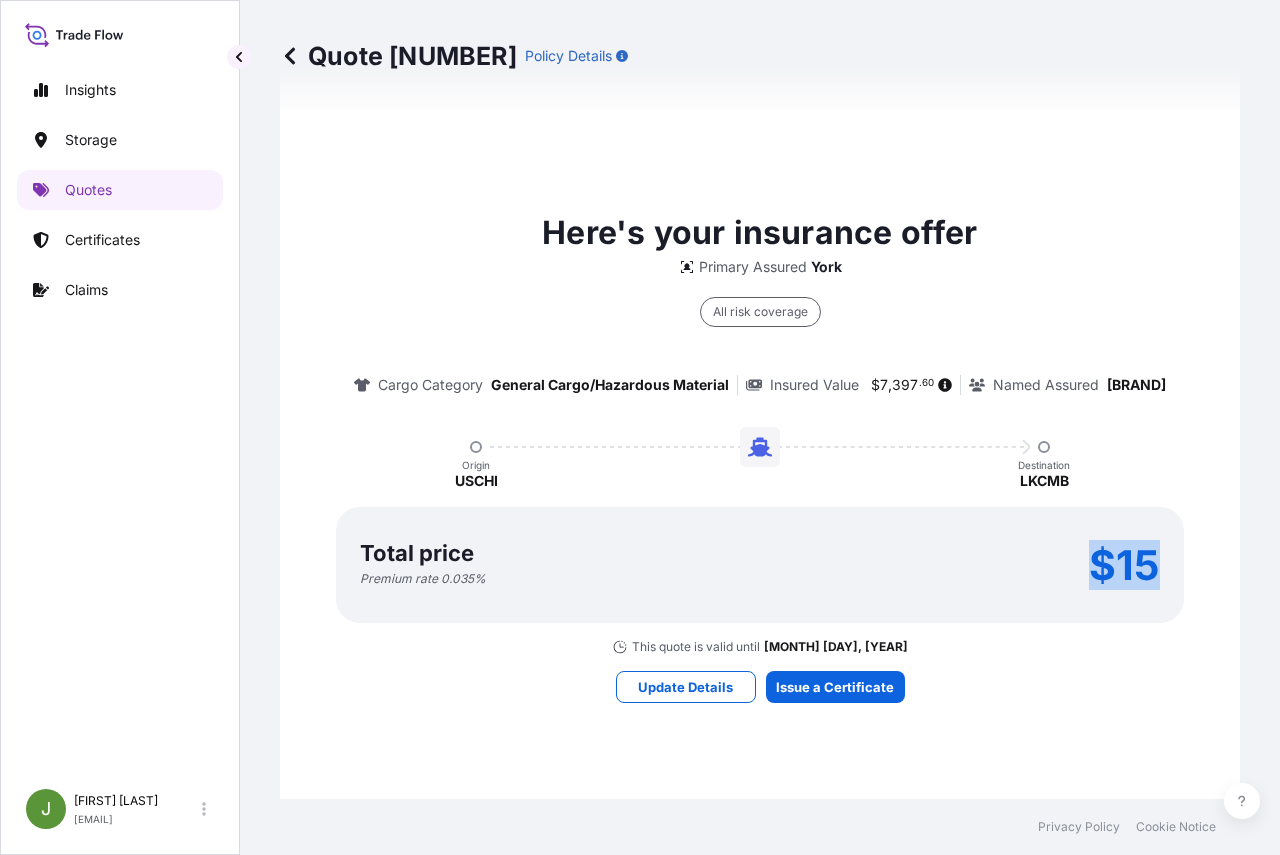 drag, startPoint x: 1092, startPoint y: 556, endPoint x: 1145, endPoint y: 555, distance: 53.009434 